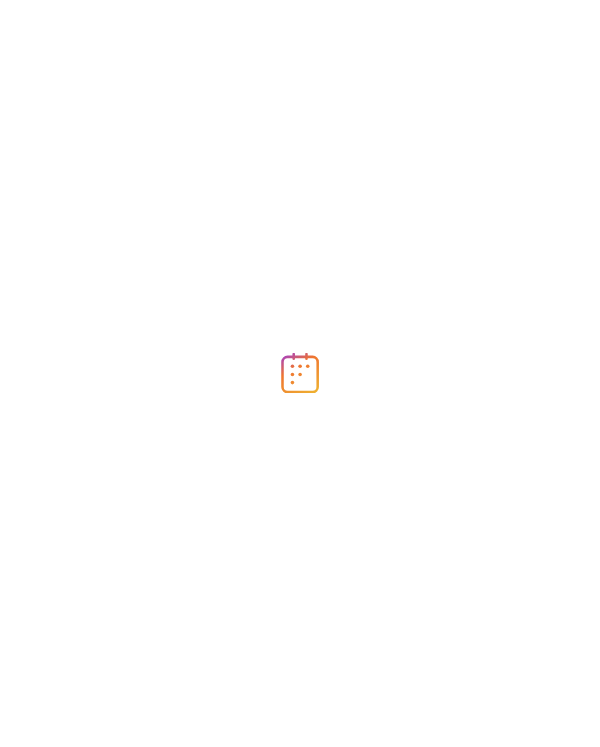 scroll, scrollTop: 0, scrollLeft: 0, axis: both 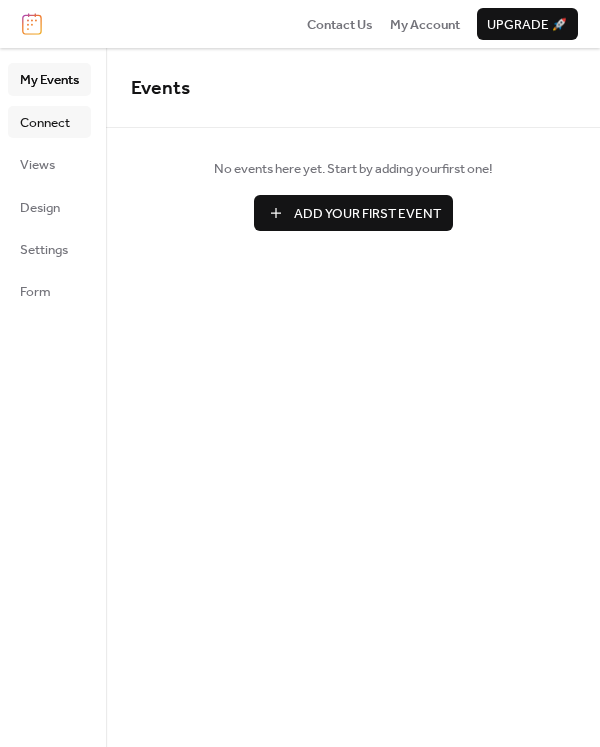 click on "Connect" at bounding box center (45, 123) 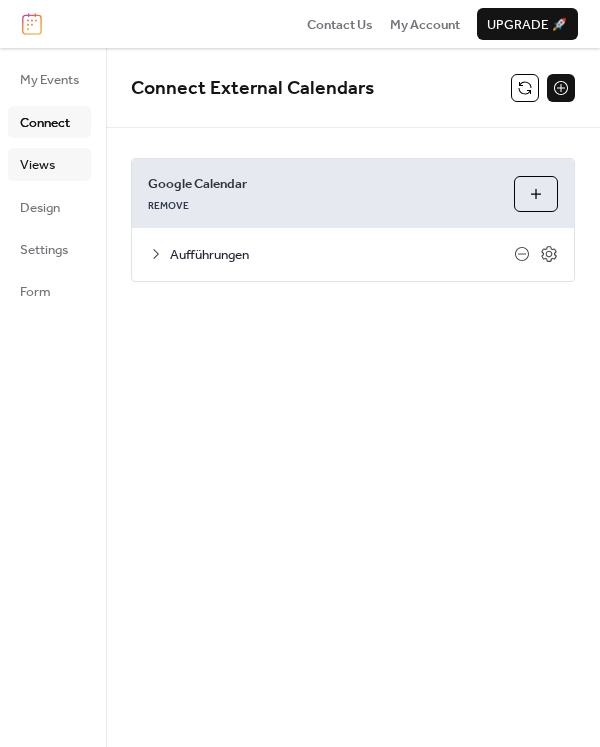 click on "Views" at bounding box center (37, 165) 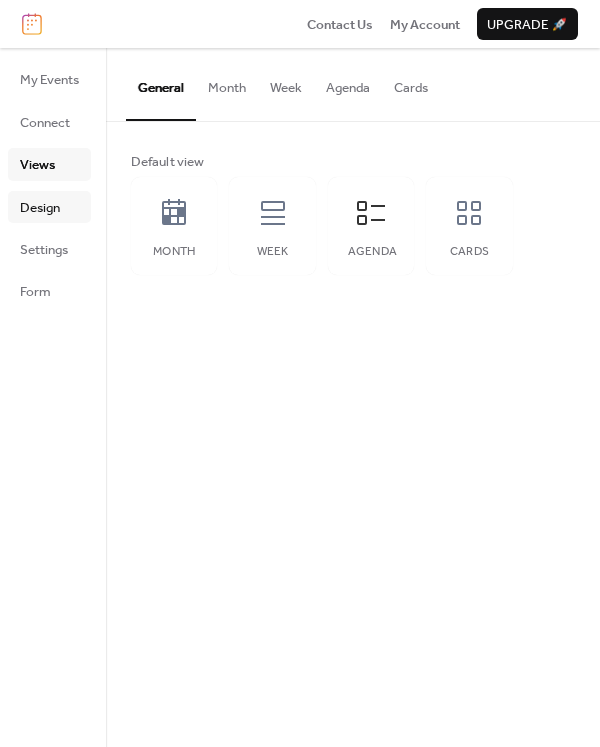 click on "Design" at bounding box center (40, 208) 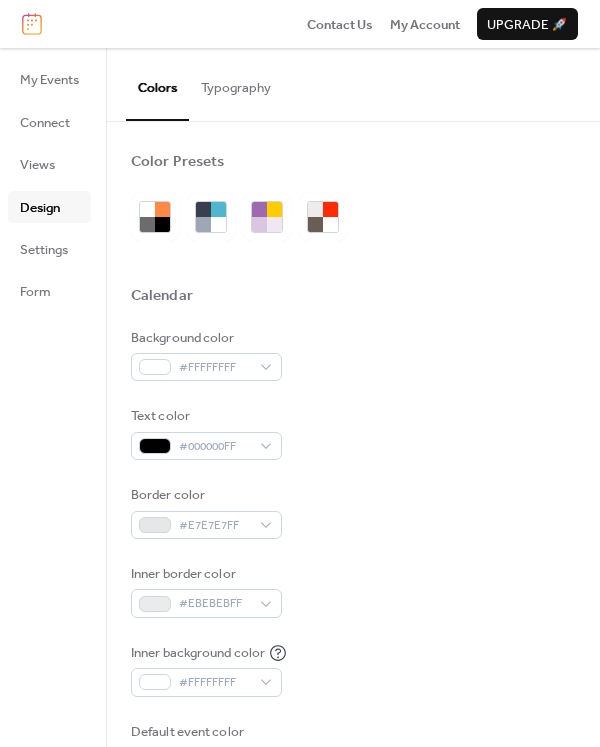 click on "Typography" at bounding box center [236, 83] 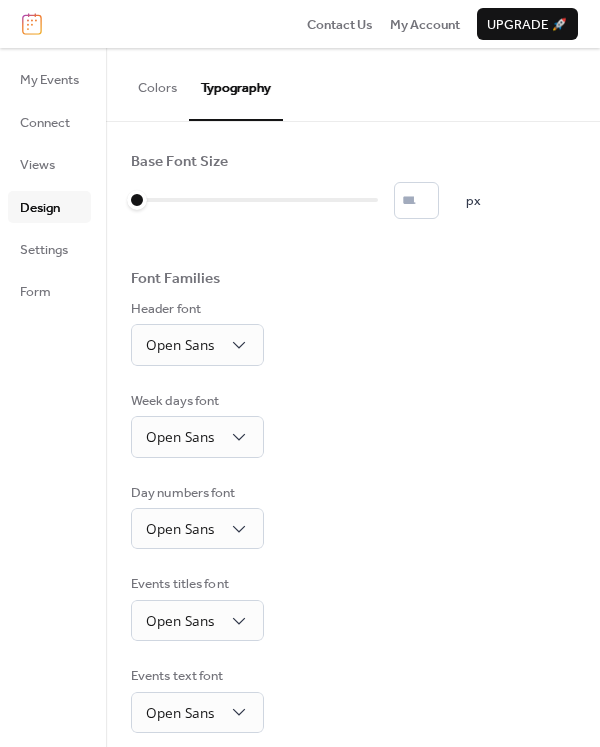 scroll, scrollTop: 67, scrollLeft: 0, axis: vertical 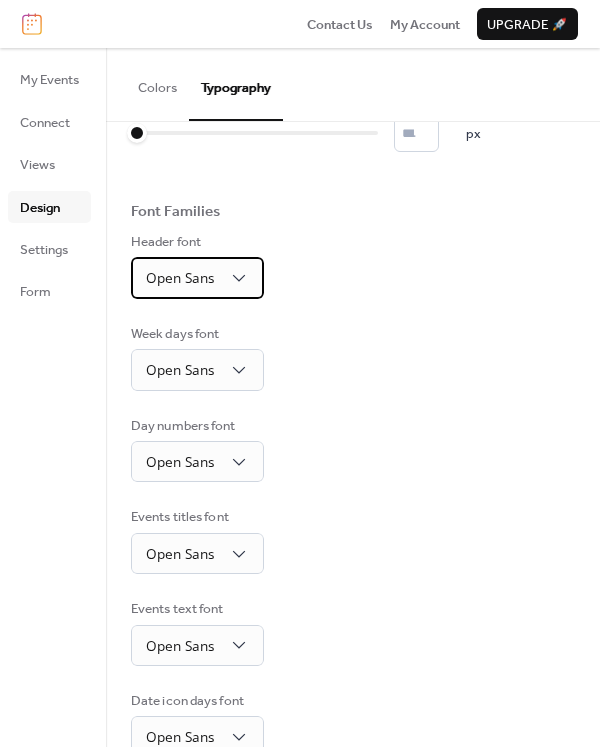 click on "Open Sans" at bounding box center (197, 277) 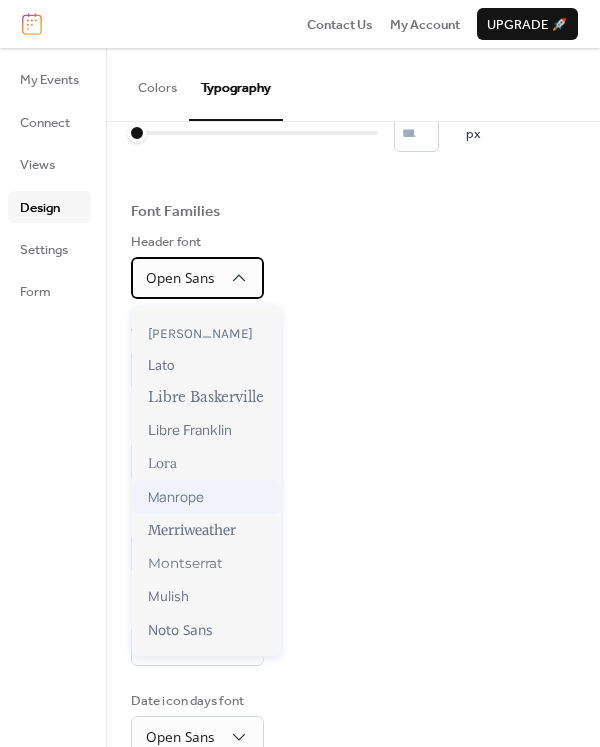 scroll, scrollTop: 542, scrollLeft: 0, axis: vertical 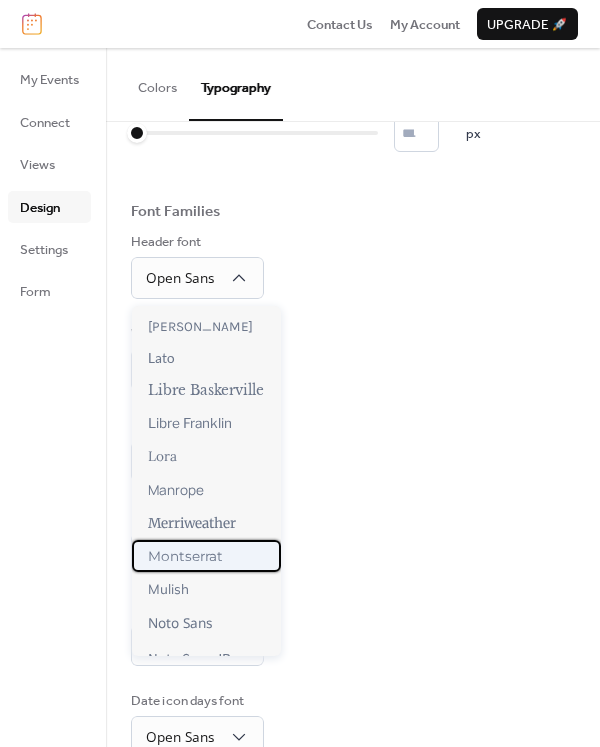 click on "Montserrat" at bounding box center (185, 556) 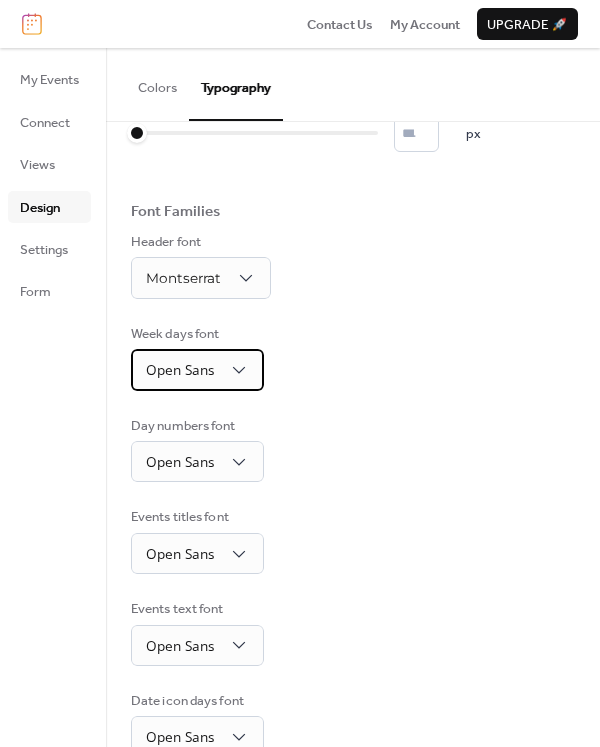 click on "Open Sans" at bounding box center [180, 369] 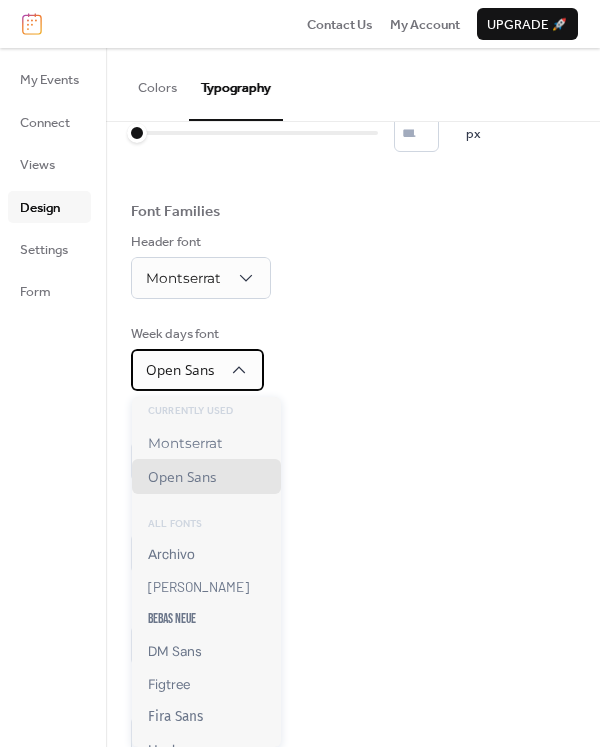 scroll, scrollTop: 5, scrollLeft: 0, axis: vertical 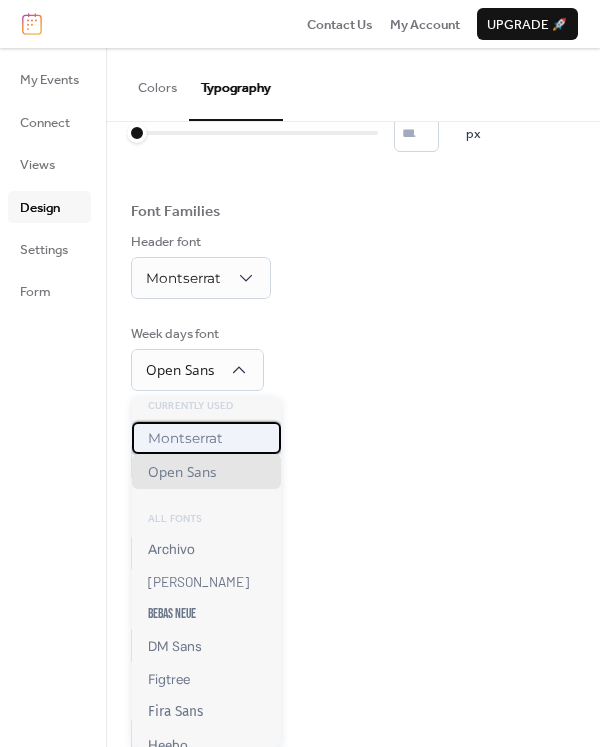 click on "Montserrat" at bounding box center (185, 438) 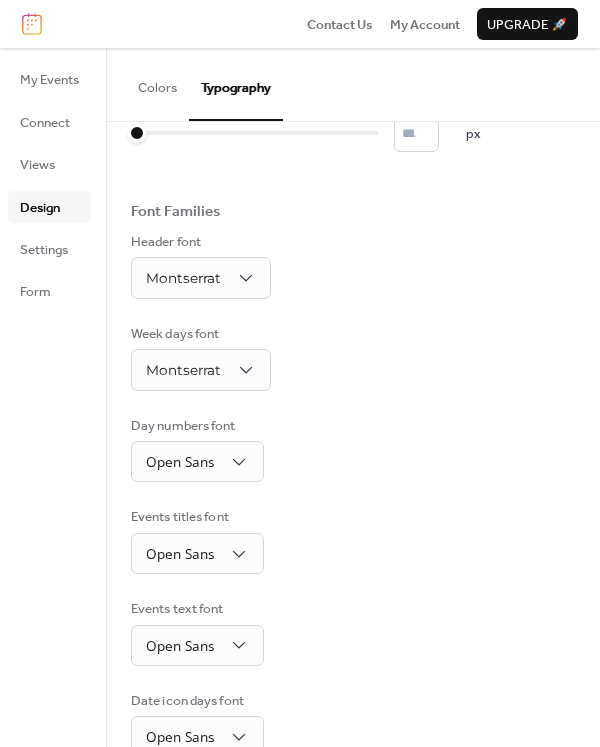 click on "Base Font Size * px Font Families Header font Montserrat Week days font Montserrat Day numbers font Open Sans Events titles font Open Sans Events text font Open Sans Date icon days font Open Sans Date icon months font Open Sans" at bounding box center [353, 467] 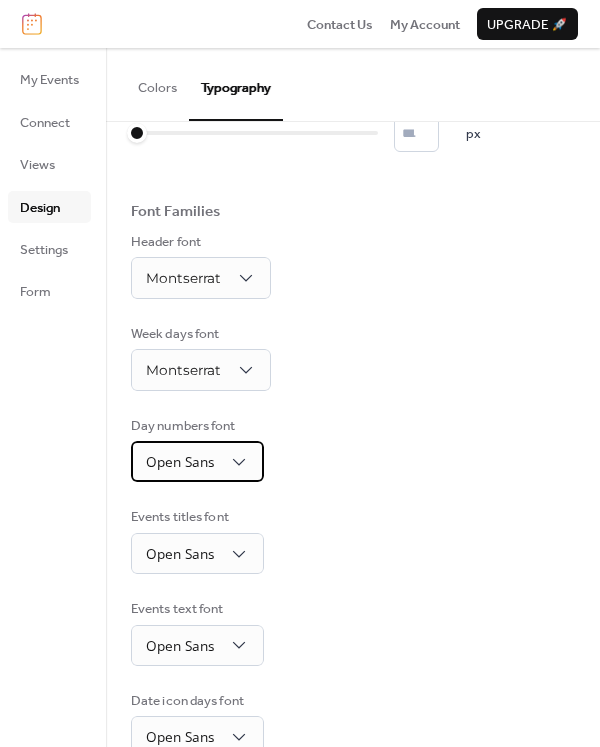 click on "Open Sans" at bounding box center [197, 461] 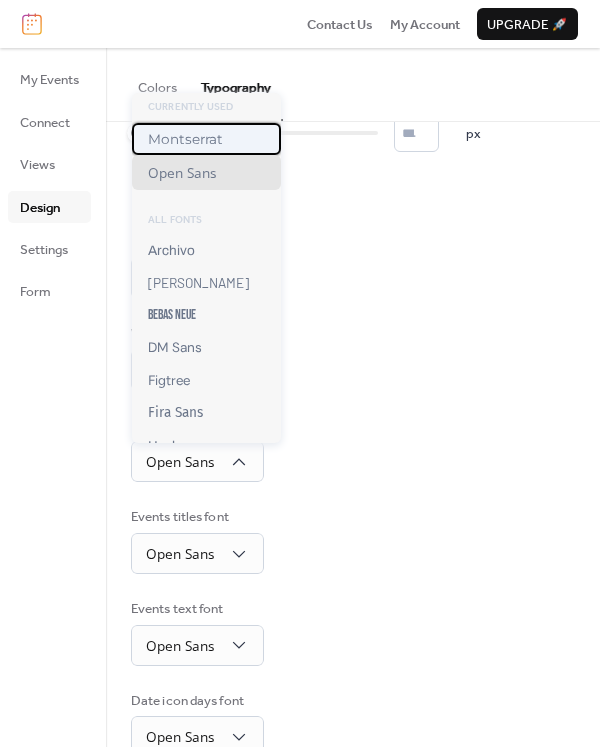 click on "Montserrat" at bounding box center (185, 139) 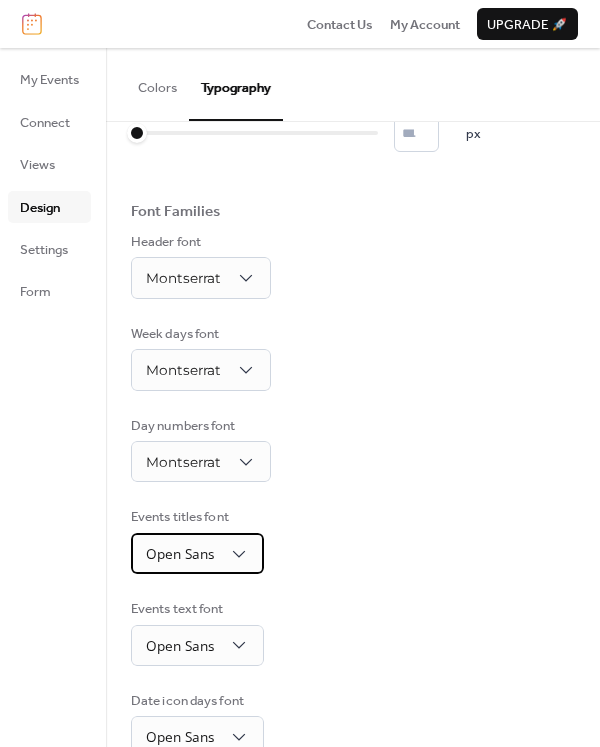 click on "Open Sans" at bounding box center [180, 553] 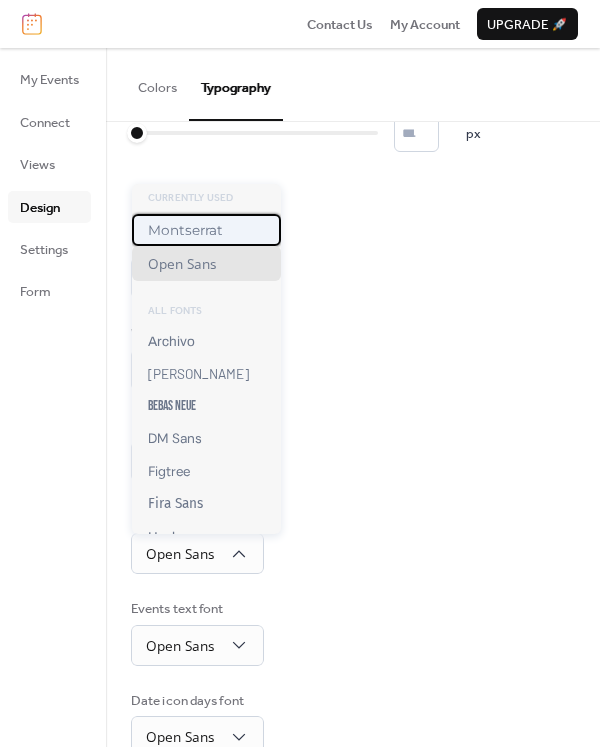 click on "Montserrat" at bounding box center [206, 230] 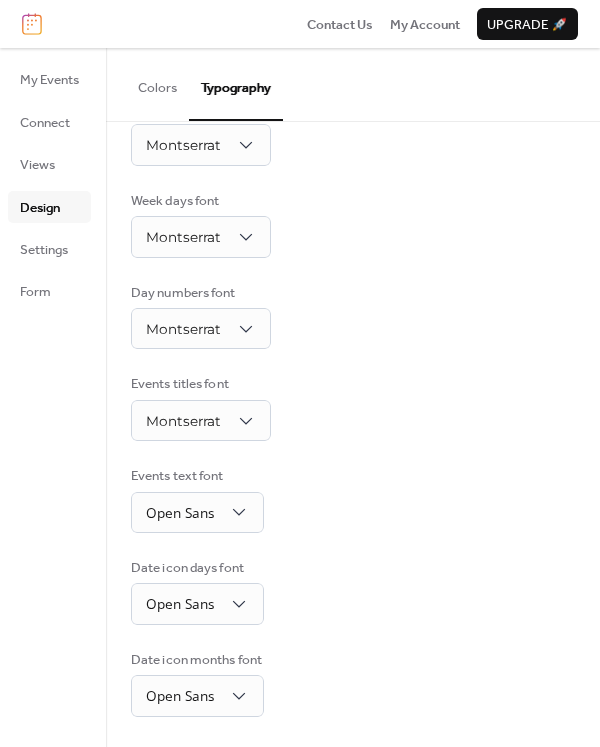 scroll, scrollTop: 198, scrollLeft: 0, axis: vertical 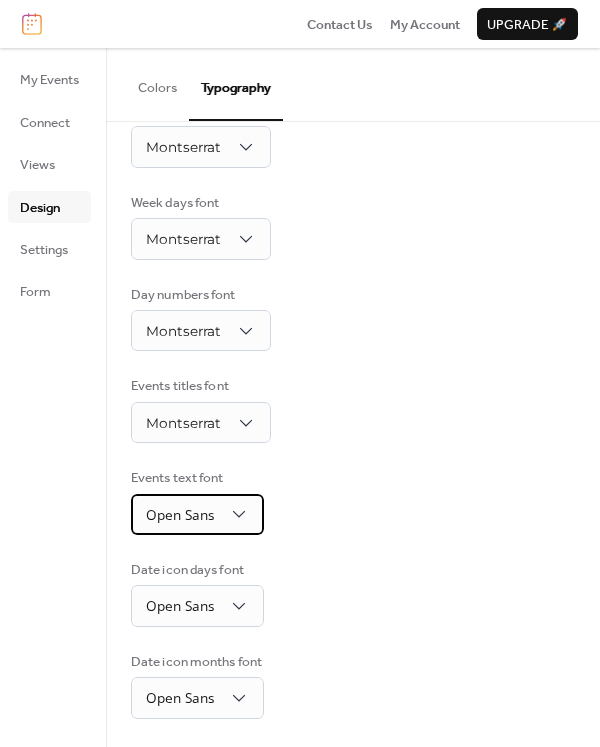 click on "Open Sans" at bounding box center [180, 514] 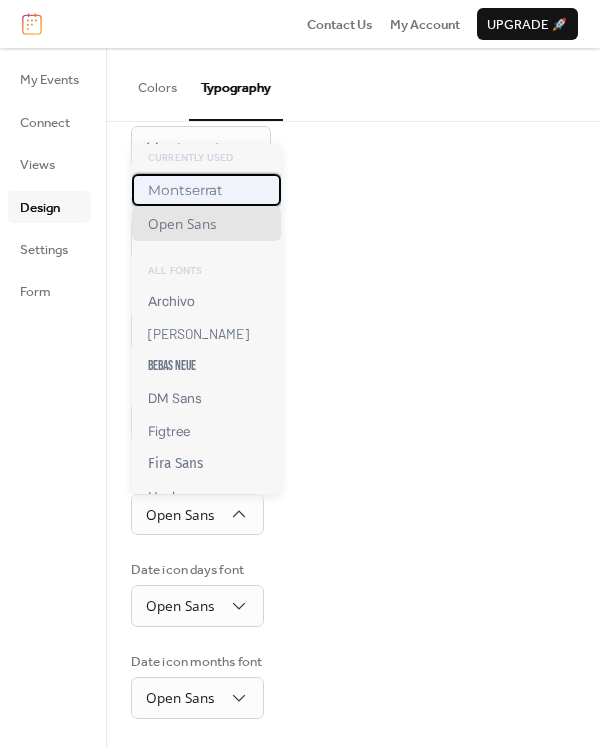 click on "Montserrat" at bounding box center (206, 190) 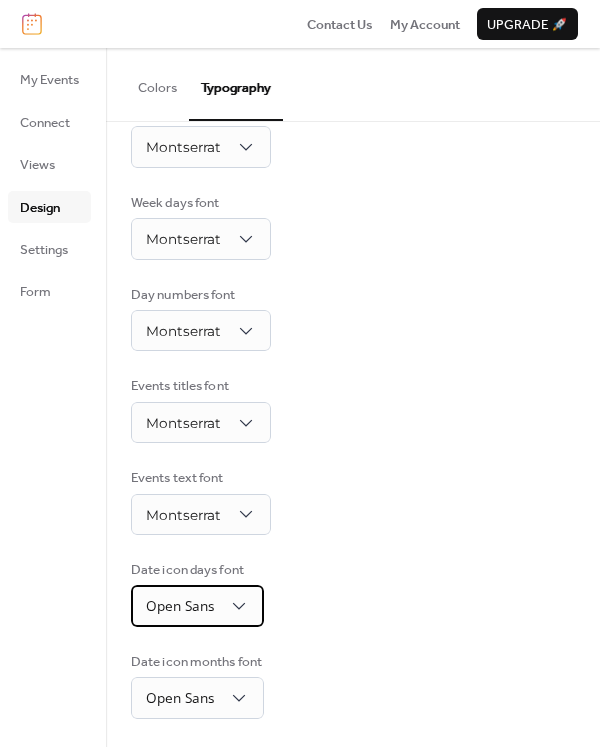 click on "Open Sans" at bounding box center (180, 605) 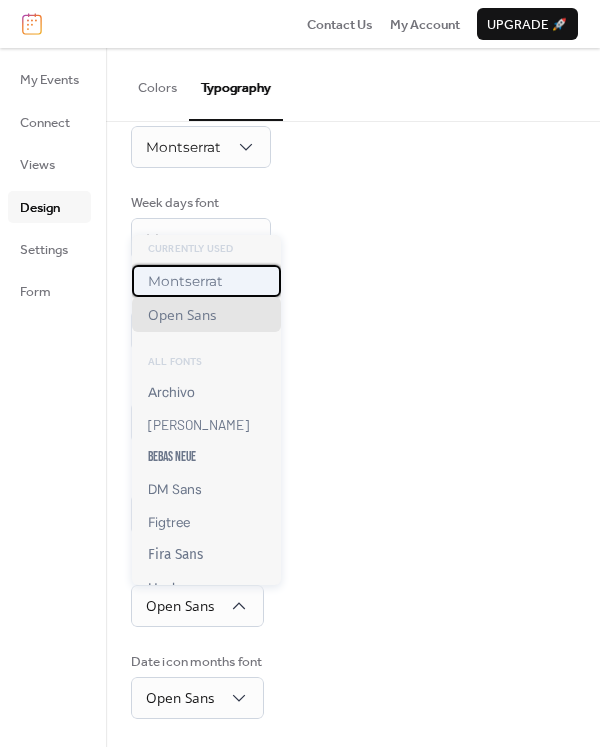 click on "Montserrat" at bounding box center (185, 281) 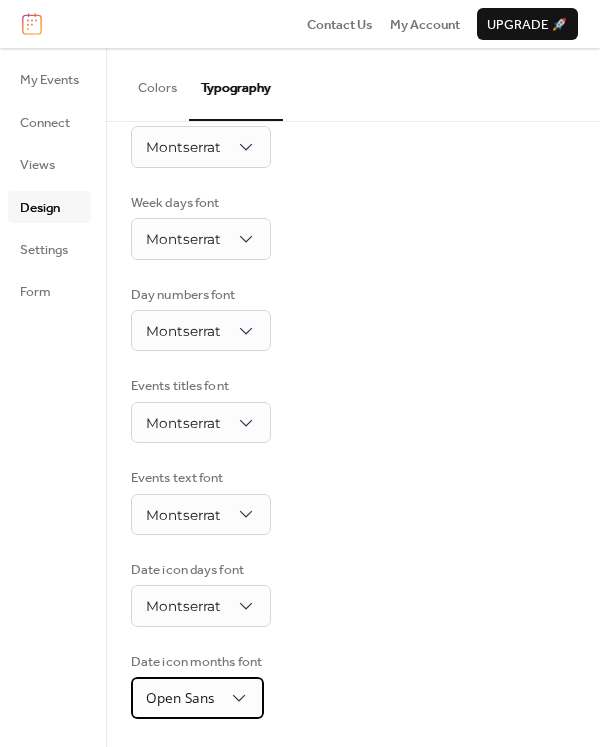 click on "Open Sans" at bounding box center [197, 697] 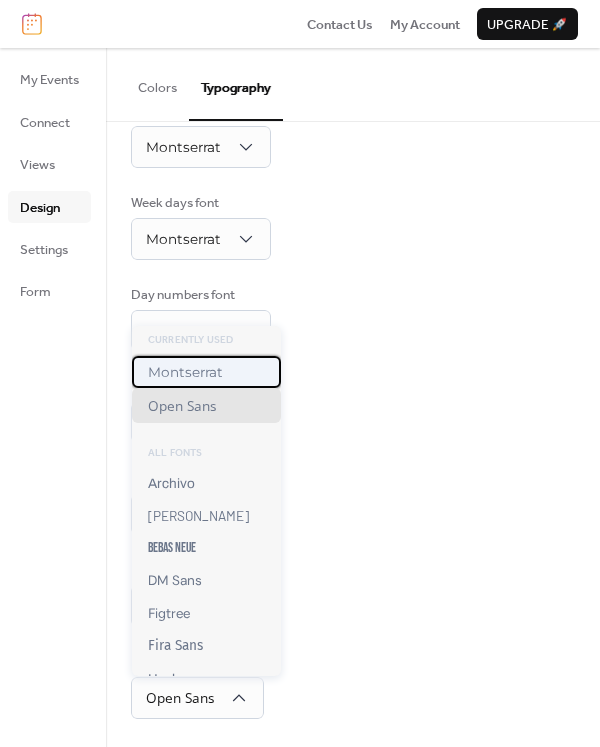 click on "Montserrat" at bounding box center [206, 372] 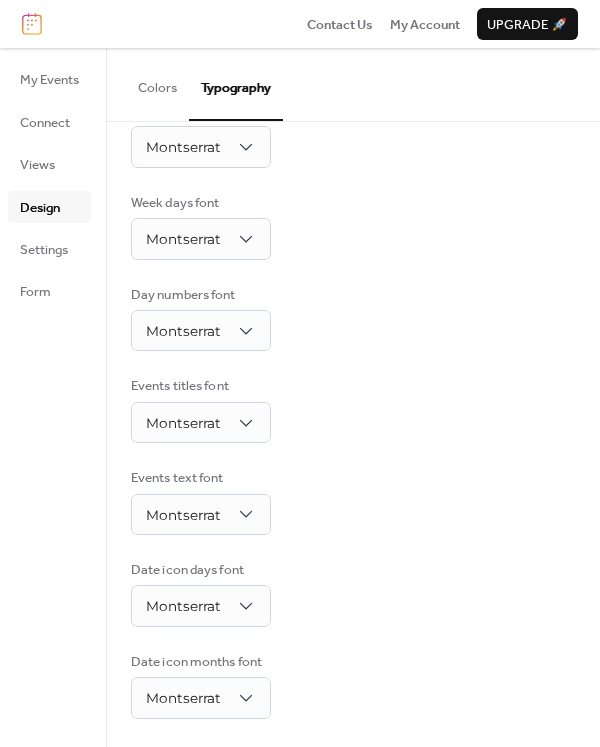 click on "Events titles font Montserrat" at bounding box center (353, 409) 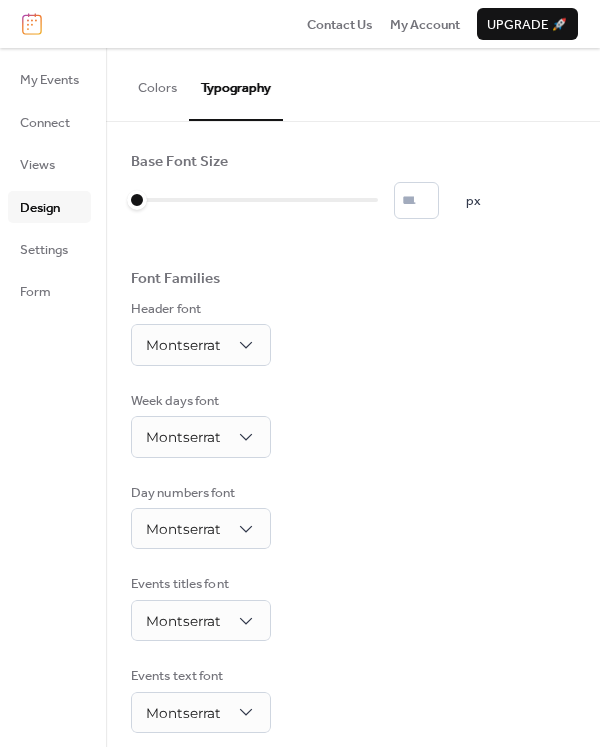 scroll, scrollTop: 0, scrollLeft: 0, axis: both 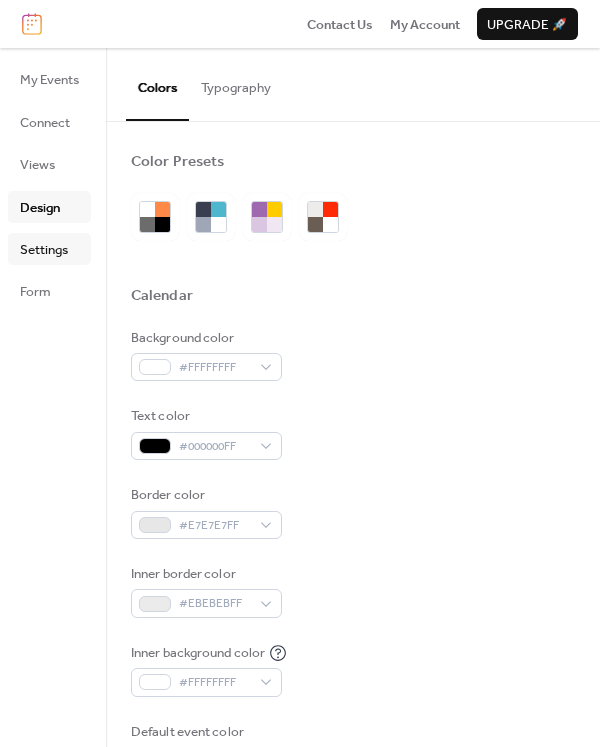click on "Settings" at bounding box center (44, 250) 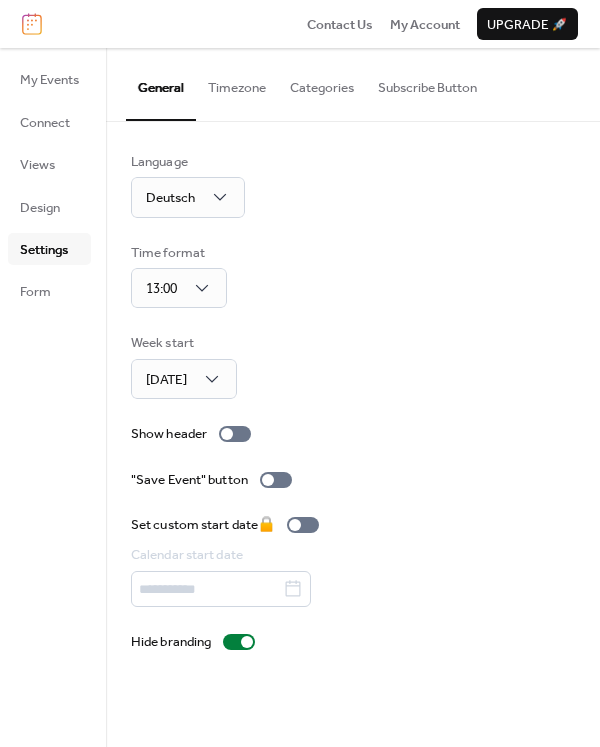 click on "Timezone" at bounding box center [237, 83] 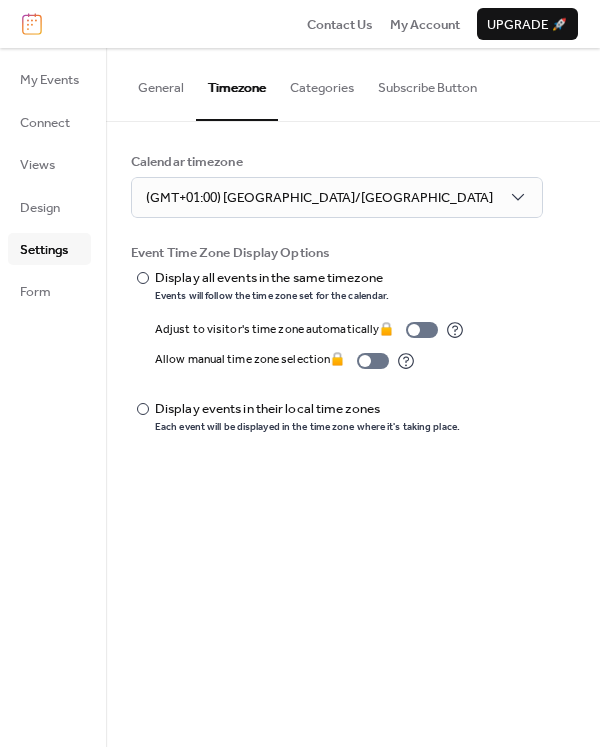 click on "Categories" at bounding box center (322, 83) 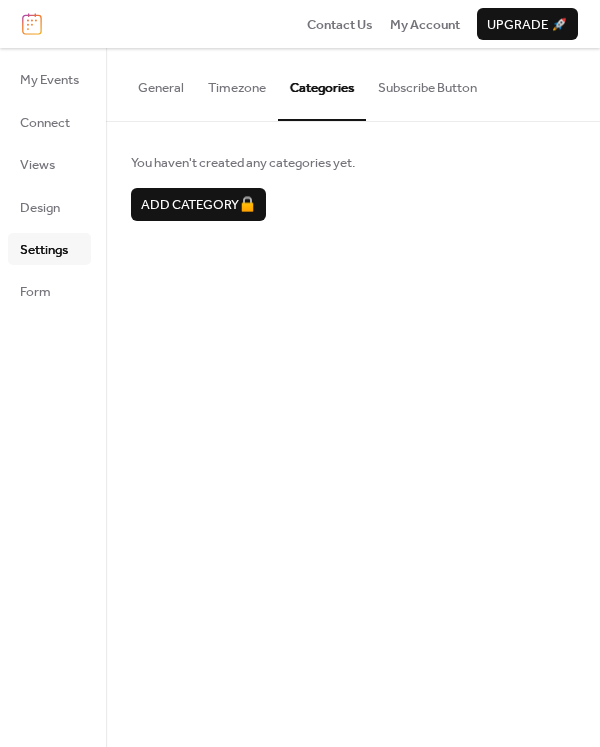 click on "Subscribe Button" at bounding box center [427, 83] 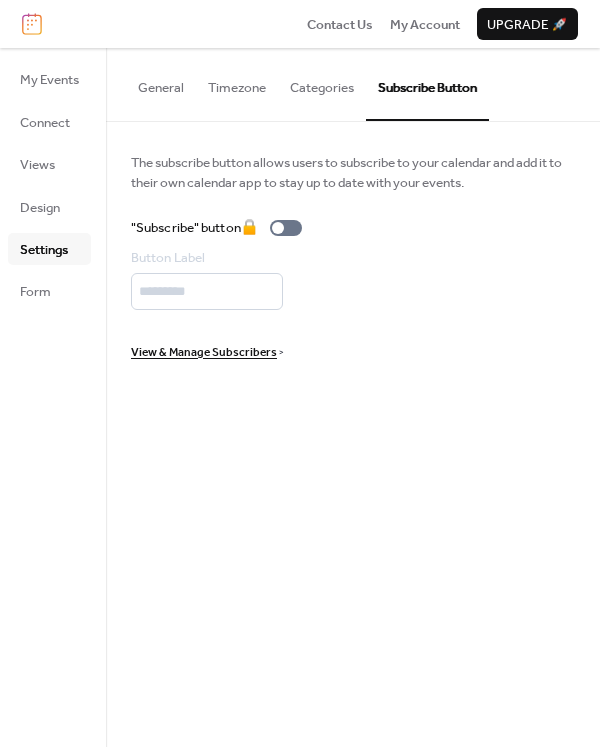 click on "General" at bounding box center [161, 83] 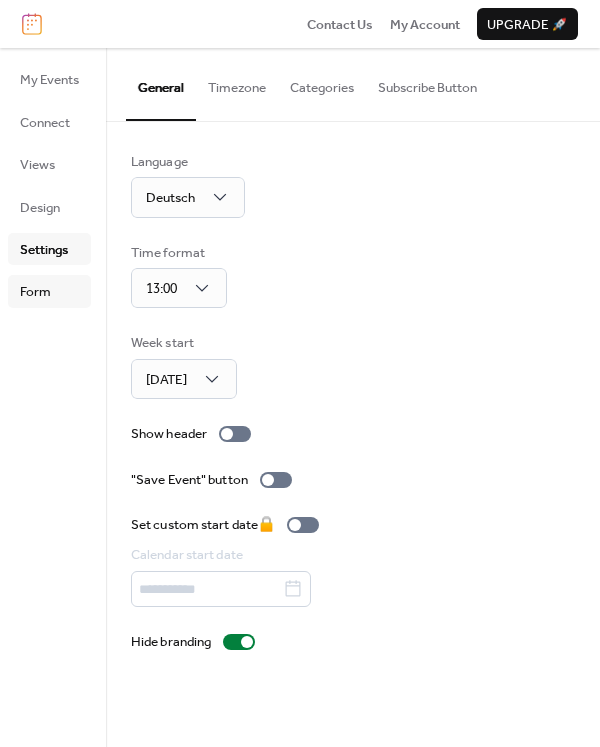 click on "Form" at bounding box center [35, 292] 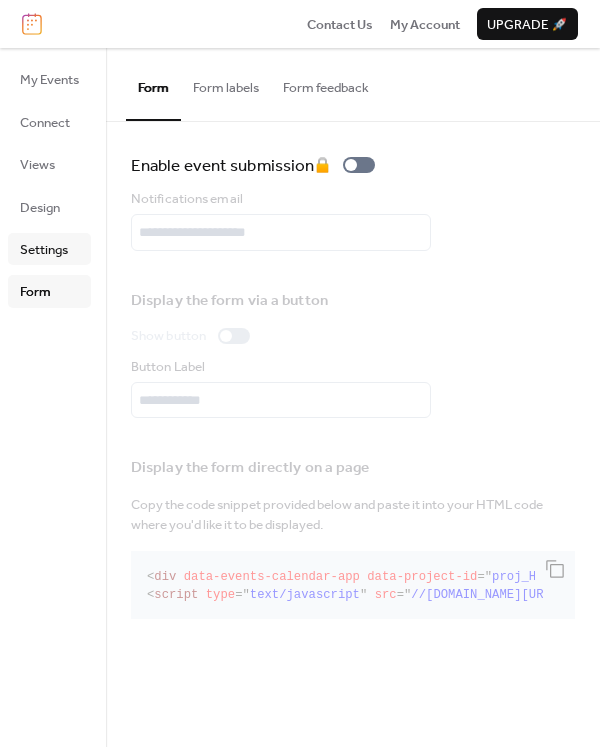 click on "Settings" at bounding box center [44, 250] 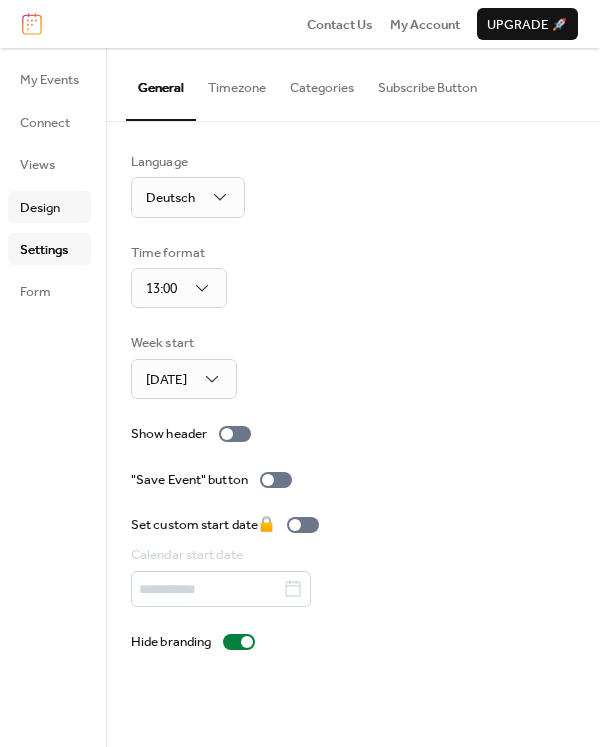 click on "Design" at bounding box center (40, 208) 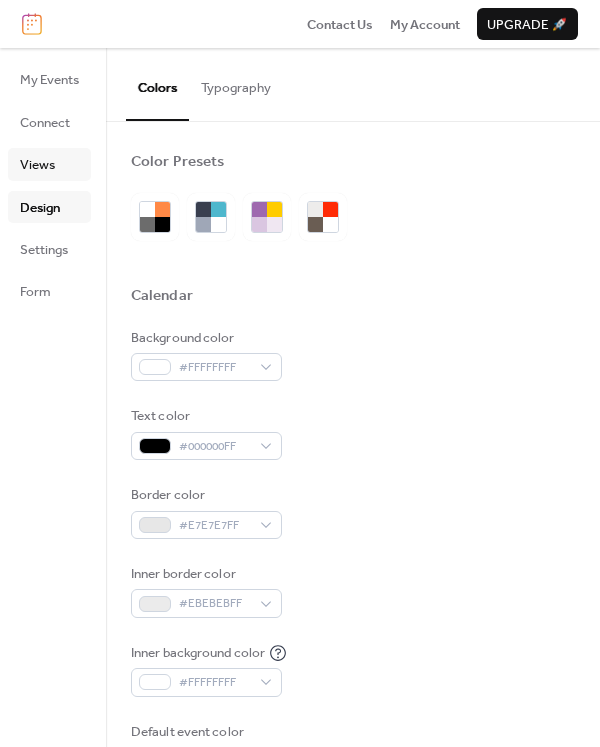 click on "Views" at bounding box center (37, 165) 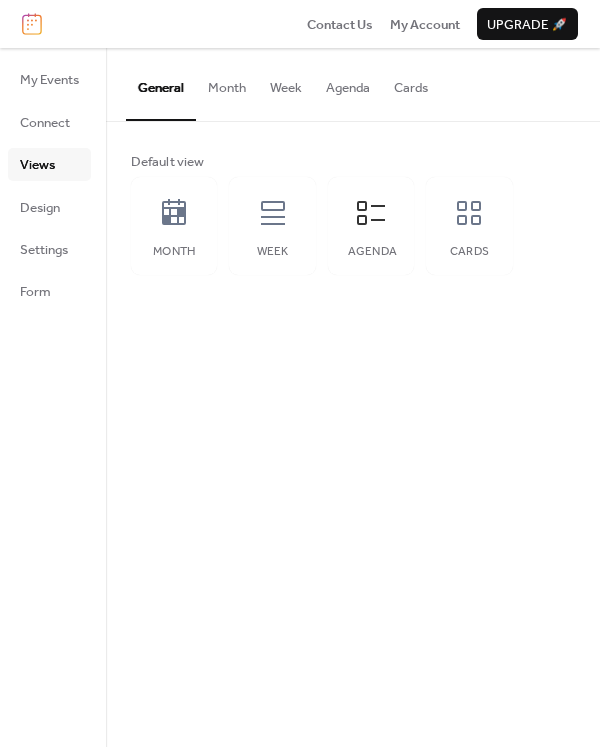 click on "Agenda" at bounding box center [348, 83] 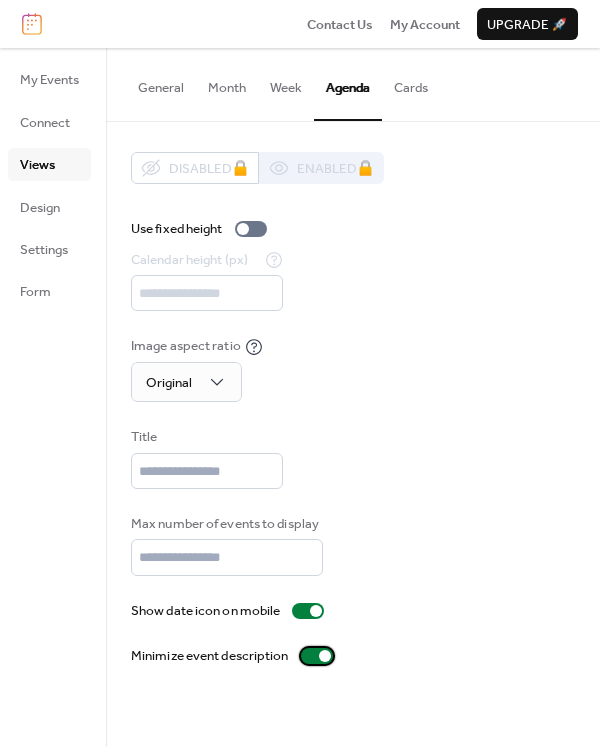 click at bounding box center [317, 656] 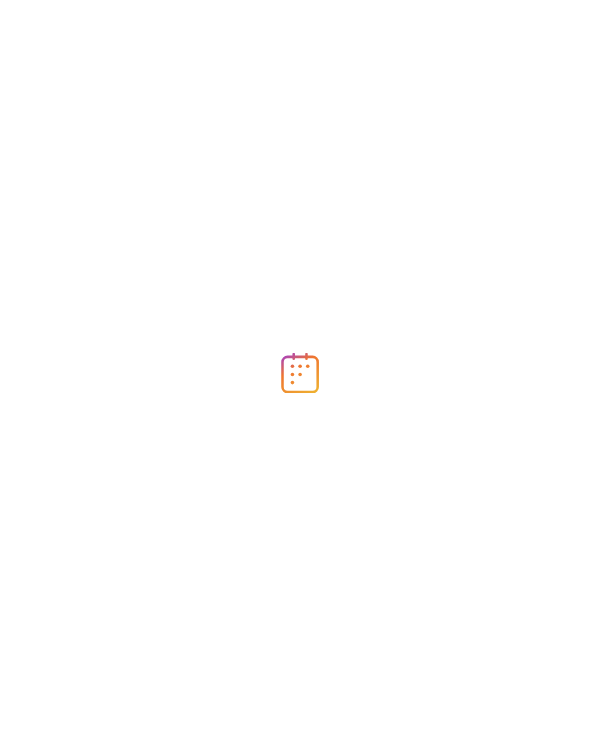scroll, scrollTop: 0, scrollLeft: 0, axis: both 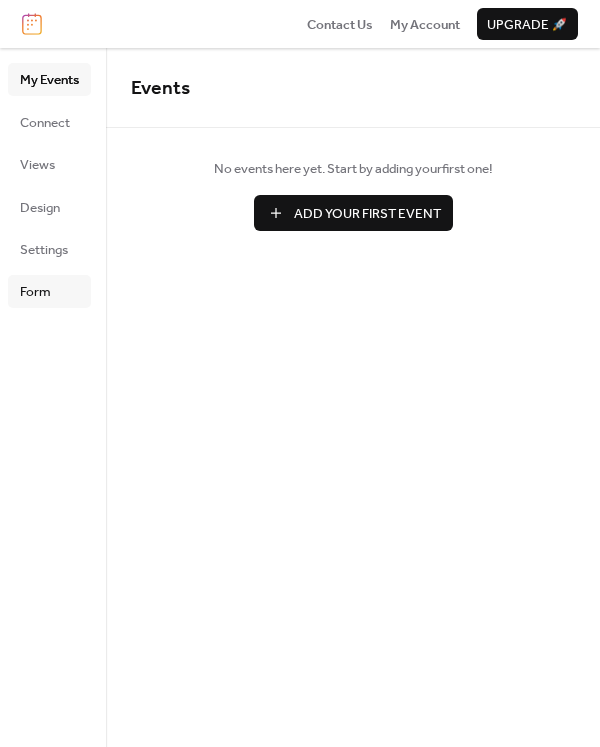 click on "Form" at bounding box center (35, 292) 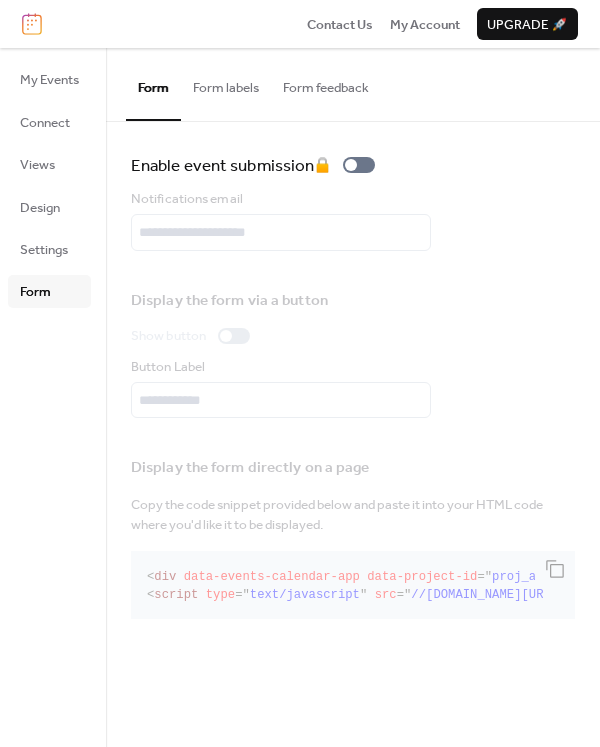 click on "Form labels" at bounding box center [226, 83] 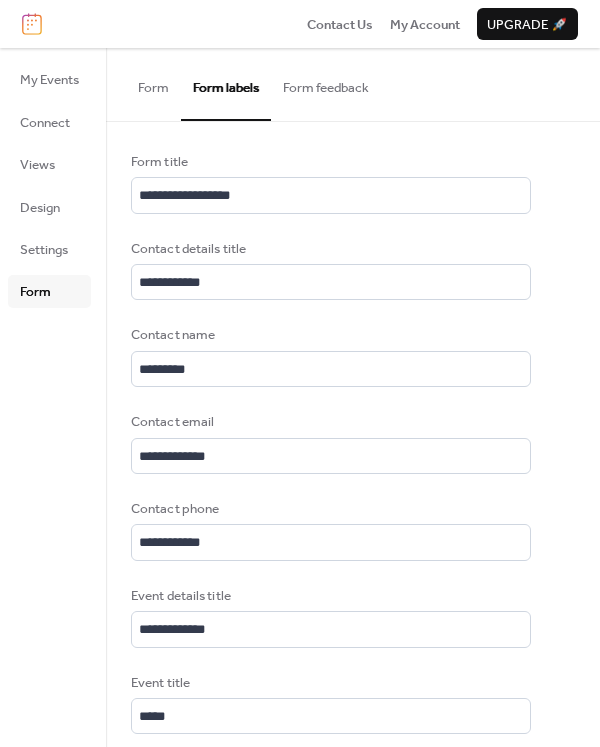 click on "Form feedback" at bounding box center (326, 83) 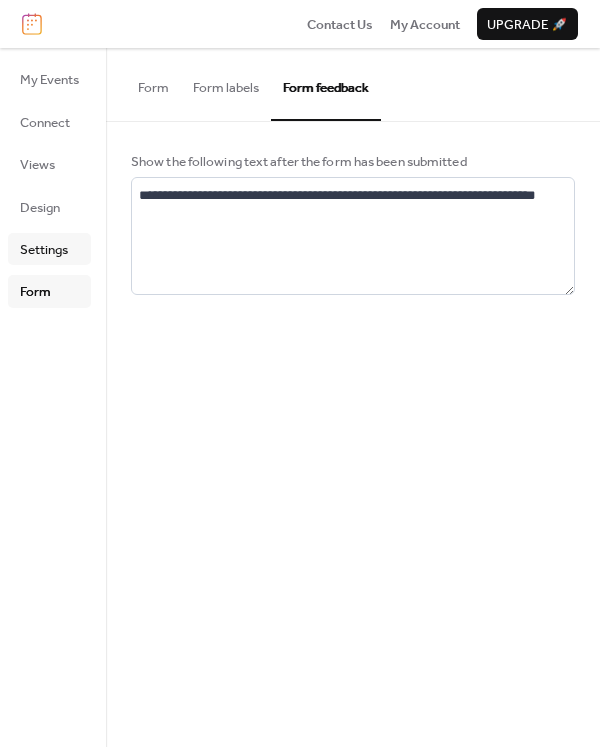 click on "Settings" at bounding box center [44, 250] 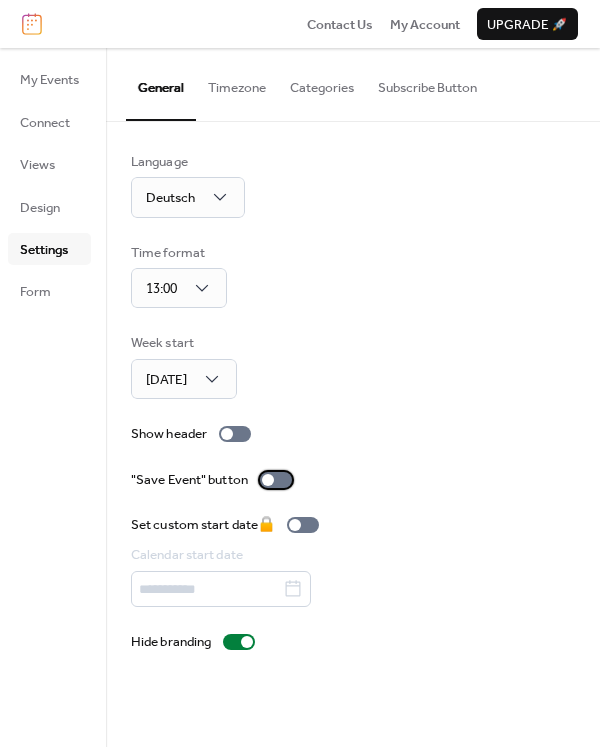 click at bounding box center [268, 480] 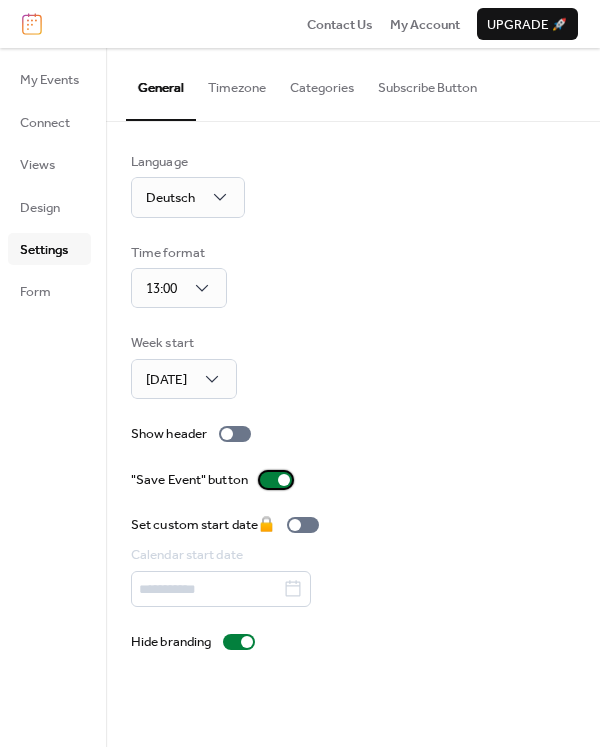 click at bounding box center (284, 480) 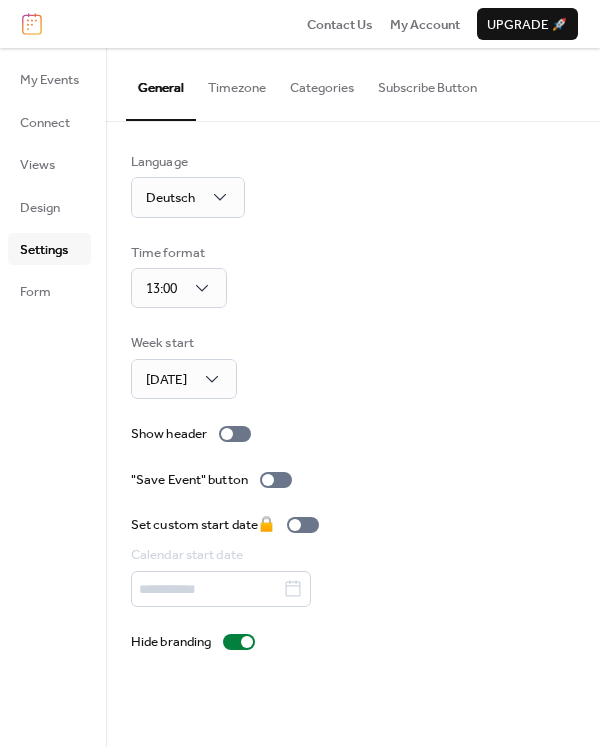 click on "Timezone" at bounding box center (237, 83) 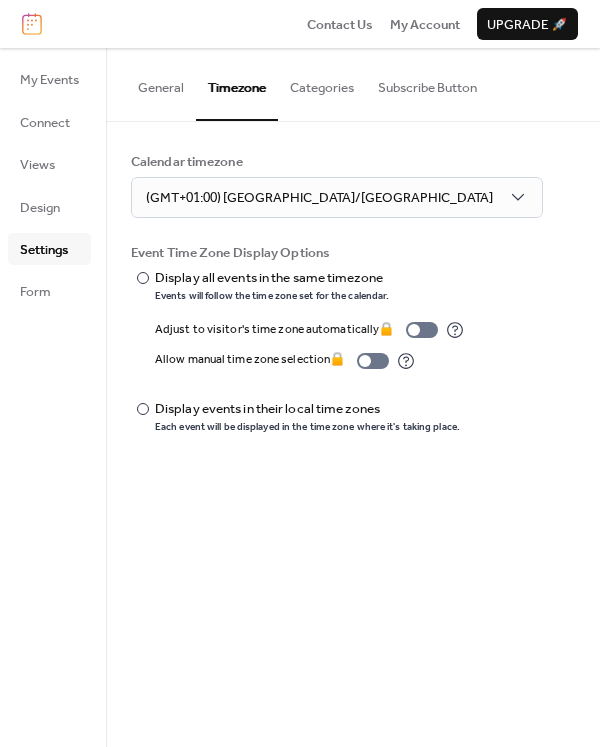 click on "Categories" at bounding box center [322, 83] 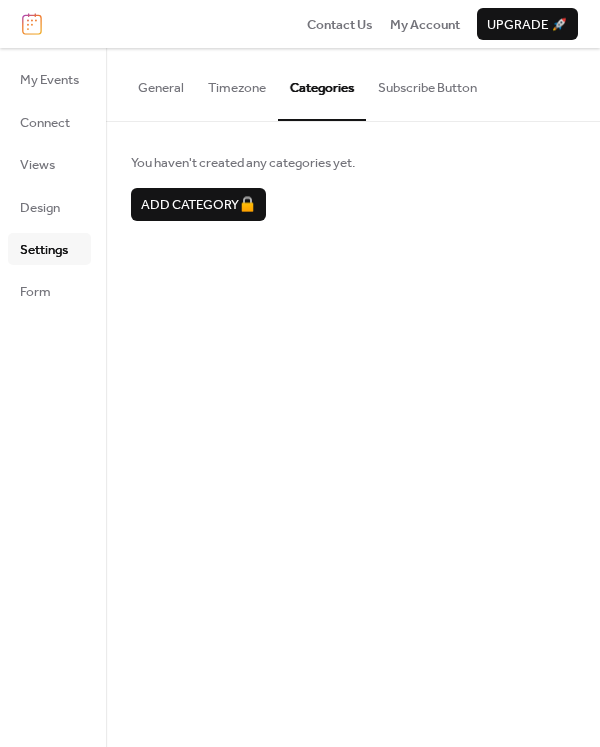 click on "Subscribe Button" at bounding box center [427, 83] 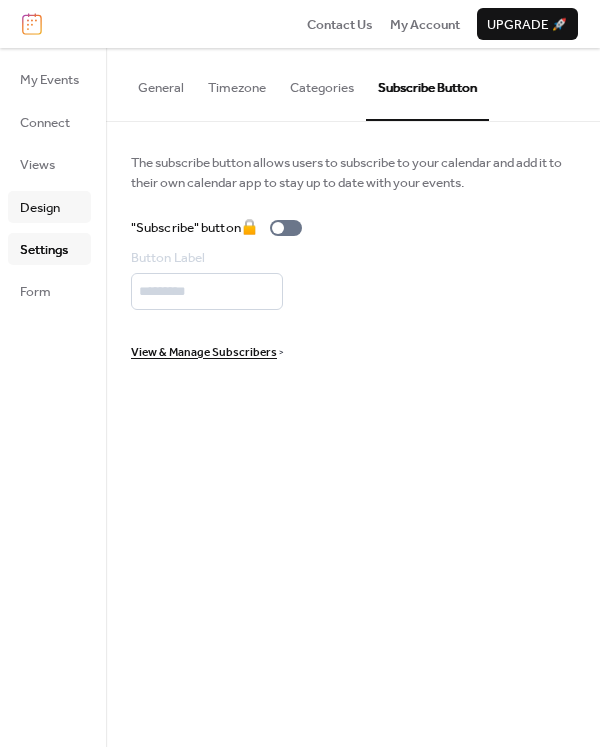 click on "Design" at bounding box center (40, 208) 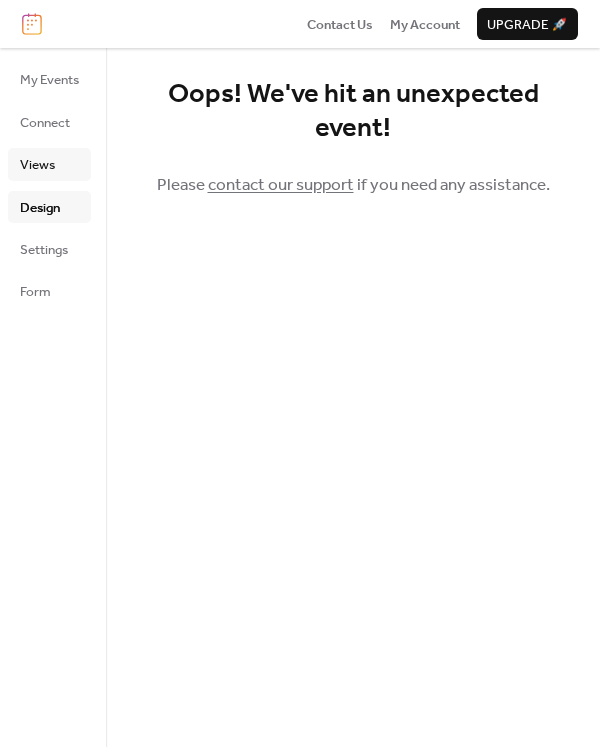 click on "Views" at bounding box center [37, 165] 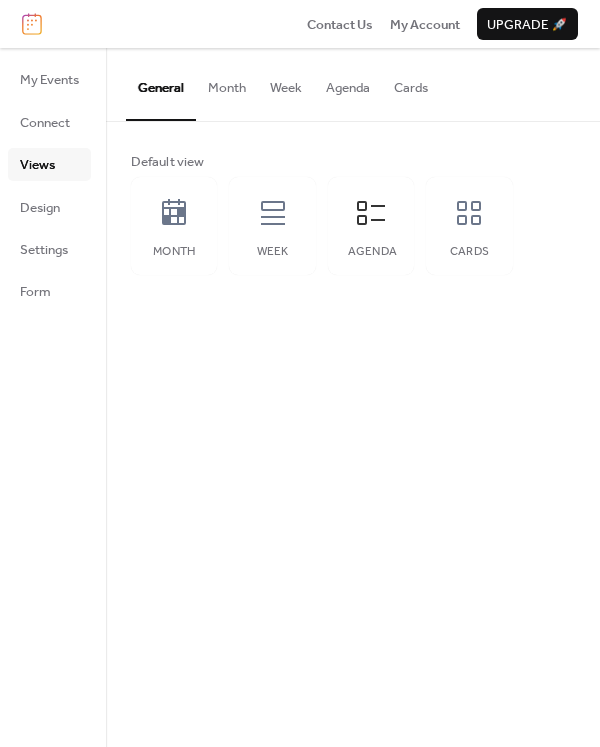 click on "Month" at bounding box center [227, 83] 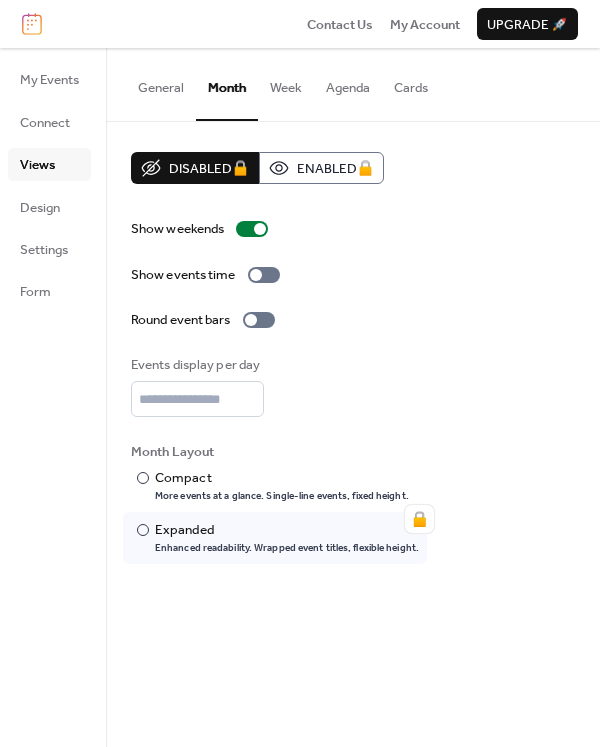 click on "Week" at bounding box center (286, 83) 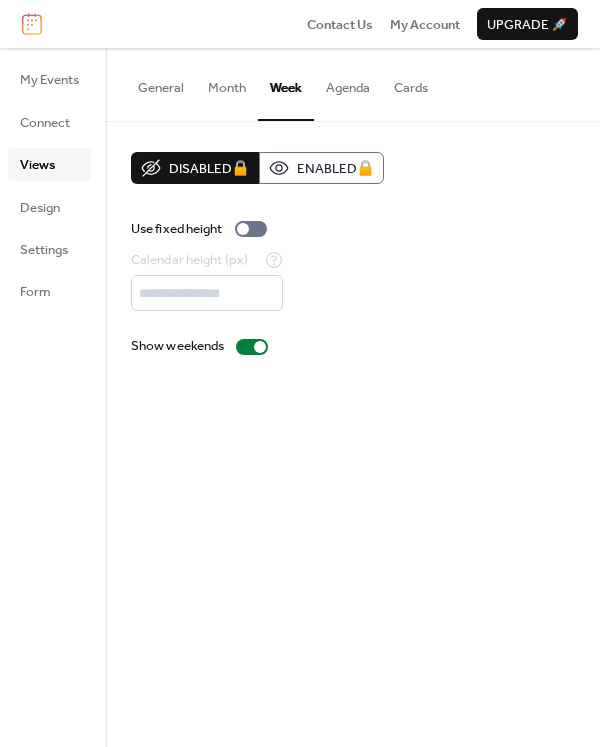 click on "Agenda" at bounding box center (348, 83) 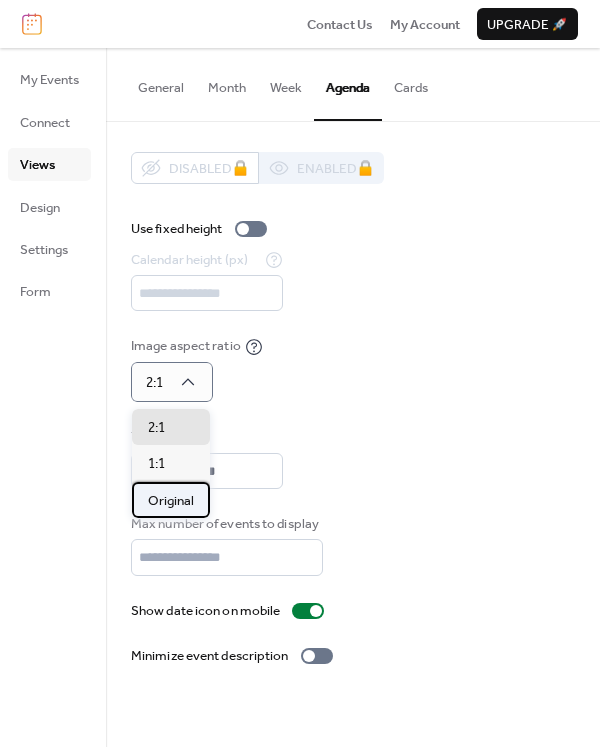 click on "Original" at bounding box center (171, 500) 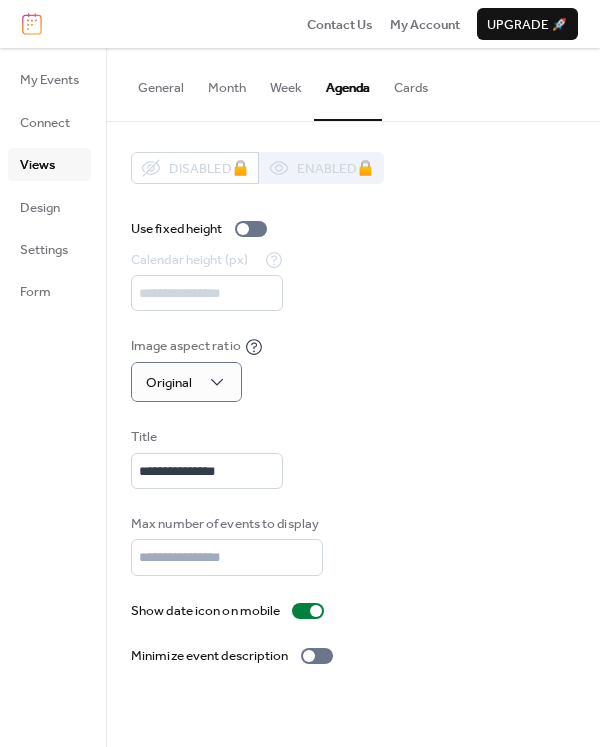 click on "Week" at bounding box center [286, 83] 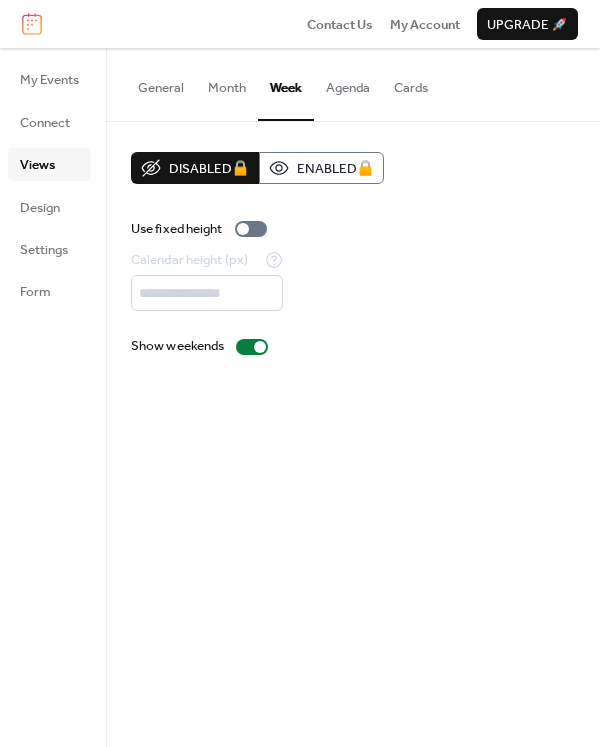 click on "Month" at bounding box center [227, 83] 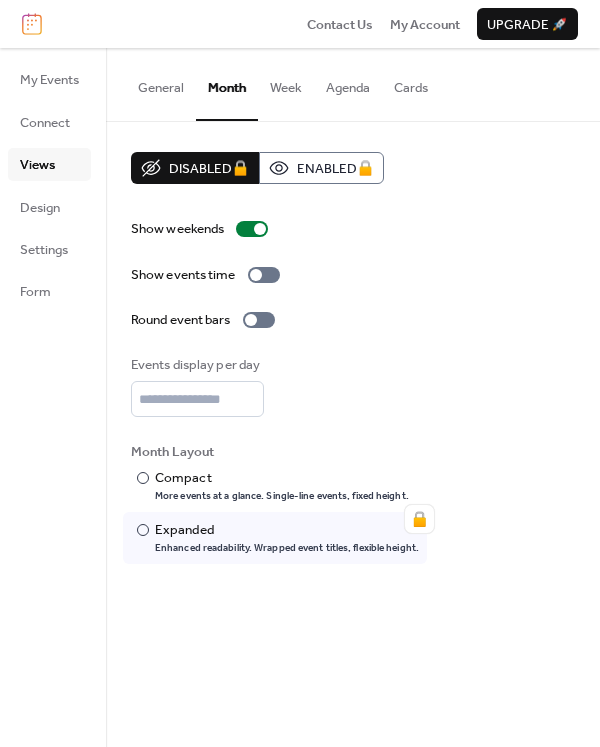 click on "General" at bounding box center [161, 83] 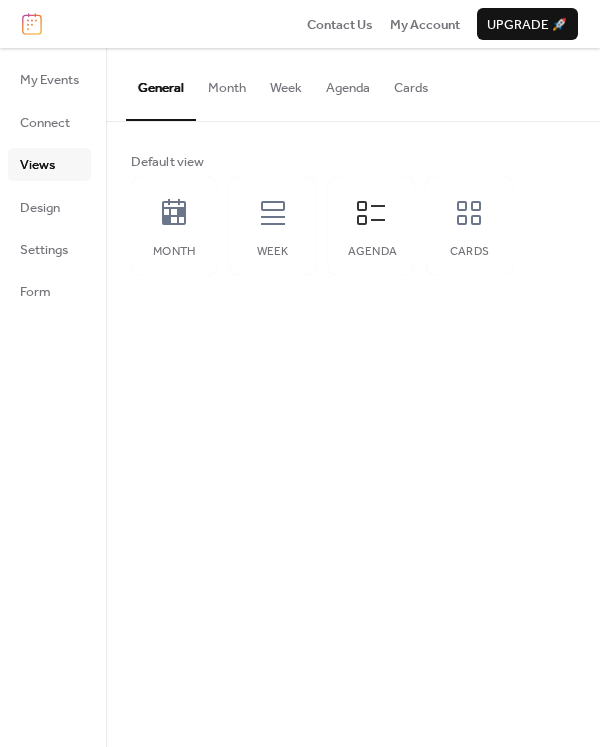 click on "Cards" at bounding box center [411, 83] 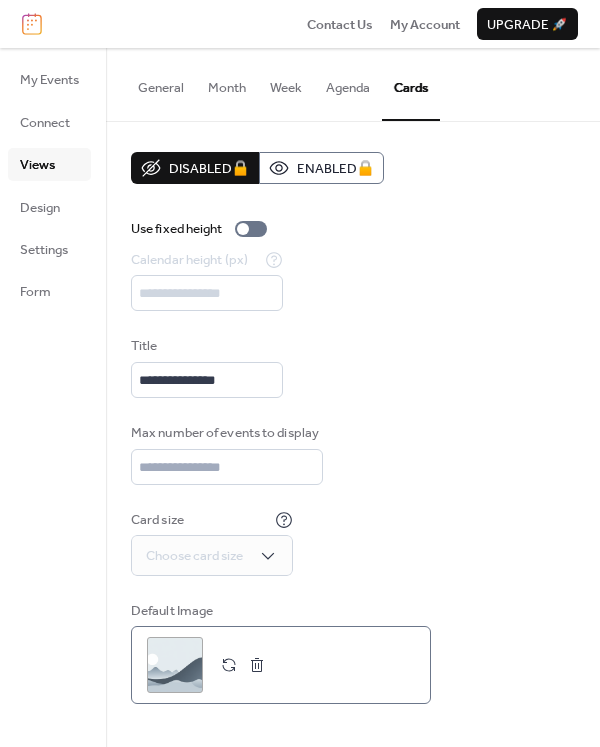 click at bounding box center (257, 665) 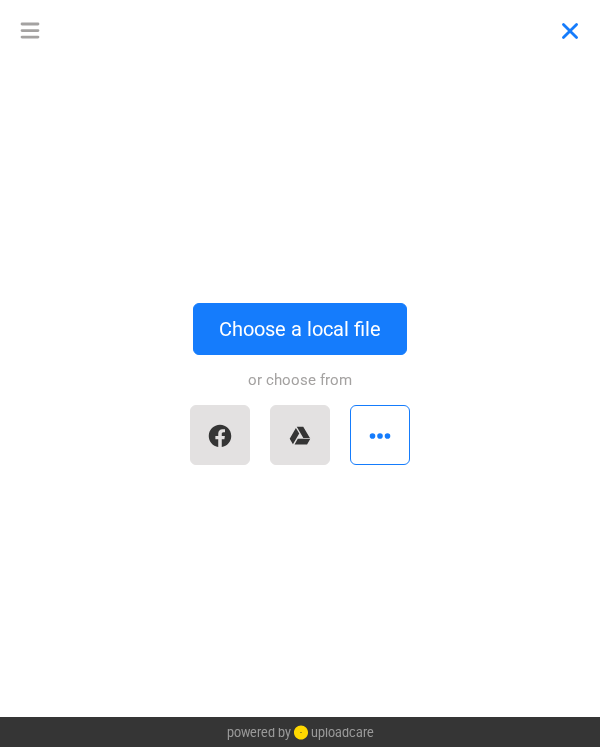 click at bounding box center (570, 30) 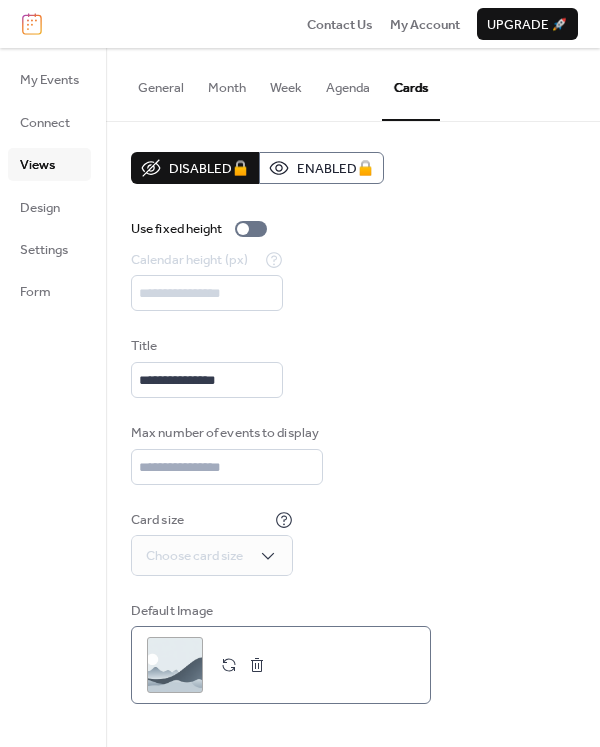 click at bounding box center [257, 665] 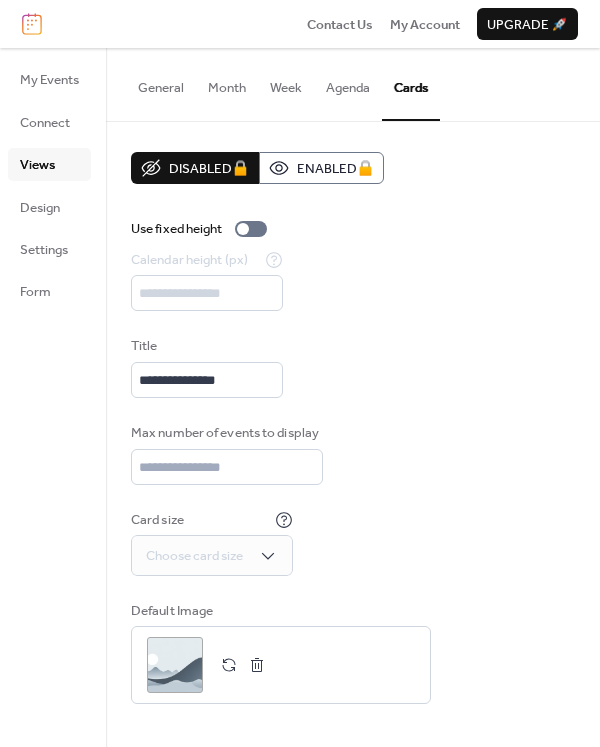 click on "Agenda" at bounding box center (348, 83) 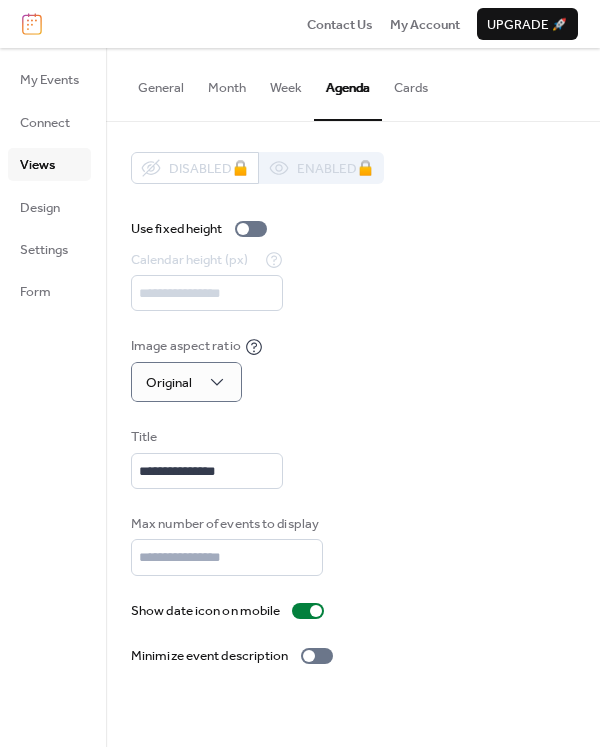 click on "Cards" at bounding box center [411, 83] 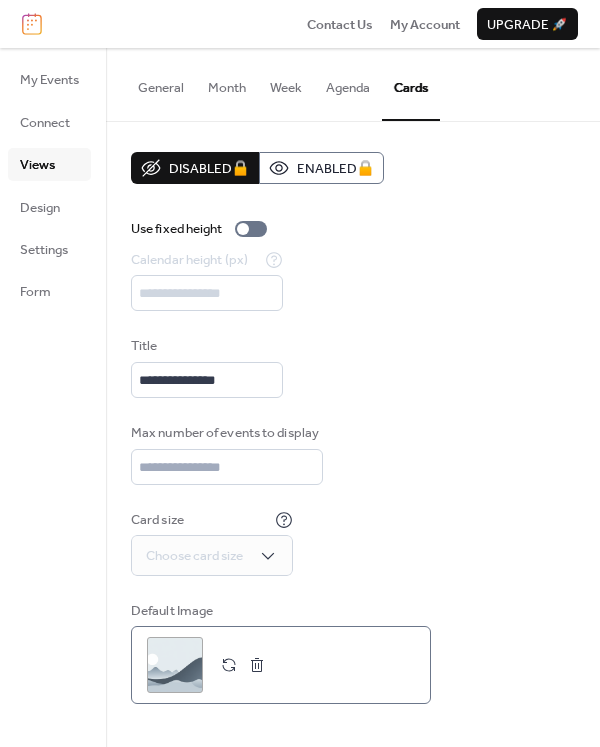 click on ";" at bounding box center [175, 665] 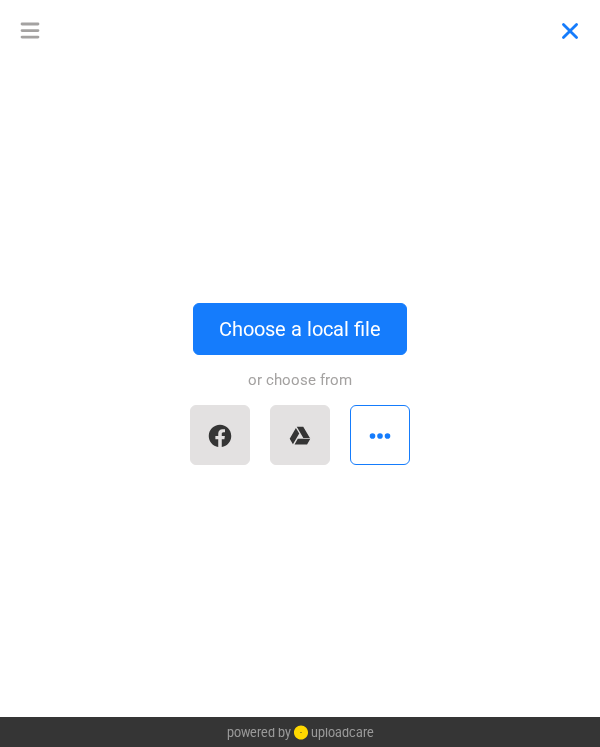 click at bounding box center [570, 30] 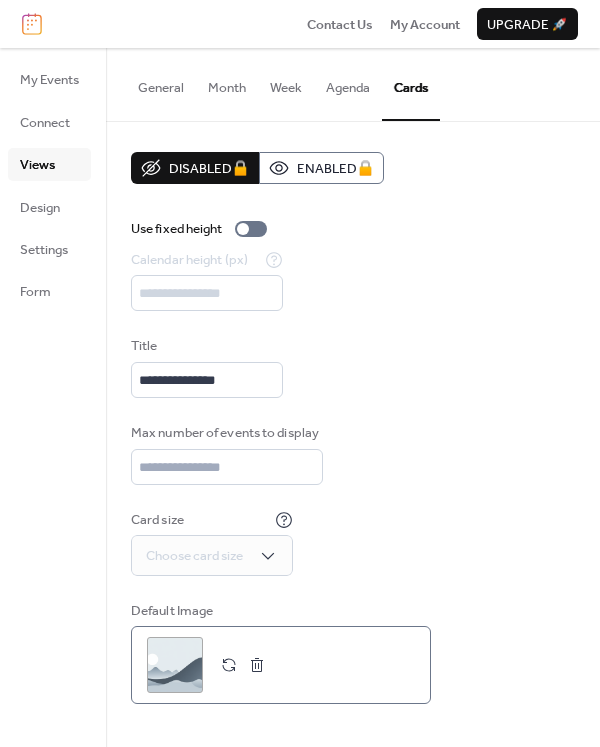 click at bounding box center [257, 665] 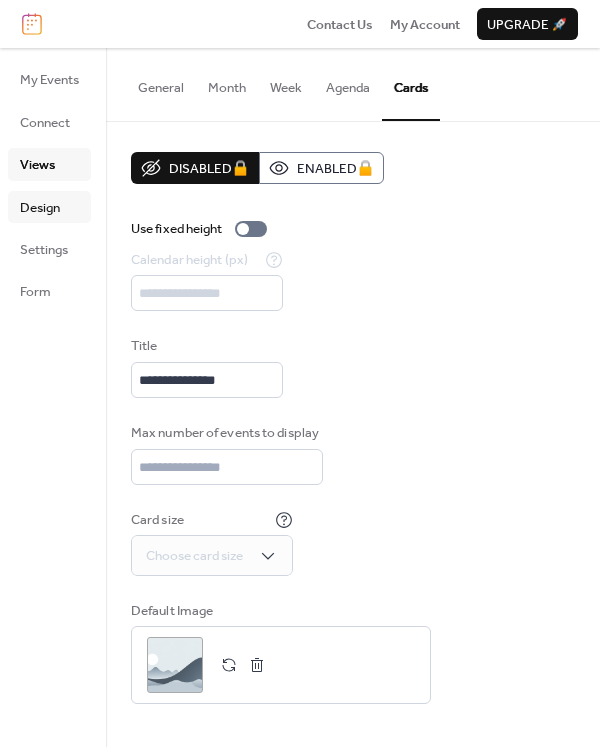 click on "Design" at bounding box center [40, 208] 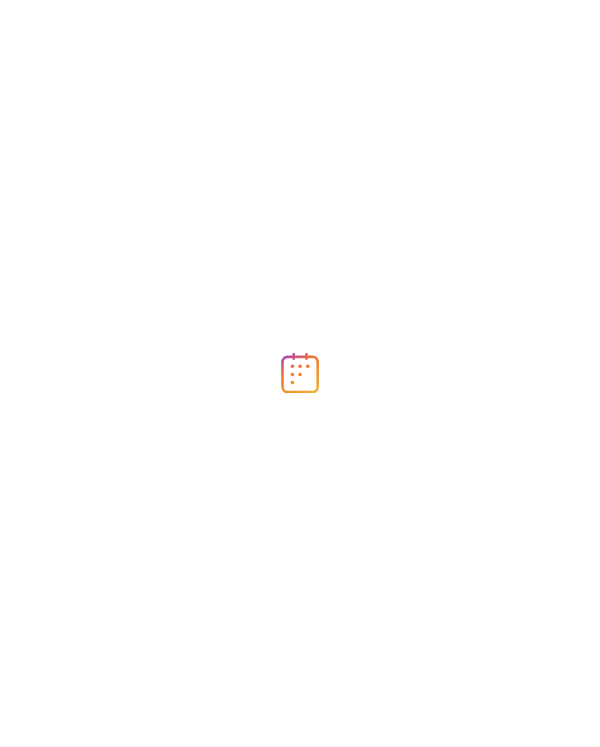 scroll, scrollTop: 0, scrollLeft: 0, axis: both 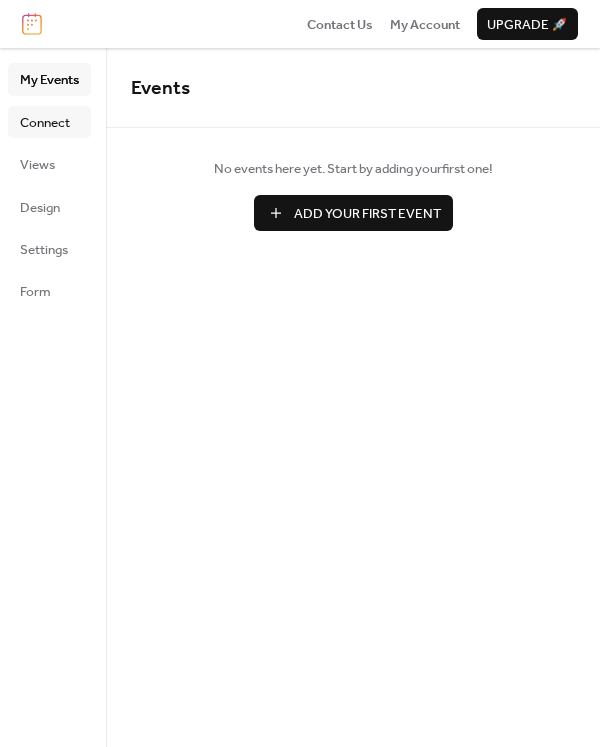 click on "Connect" at bounding box center (45, 123) 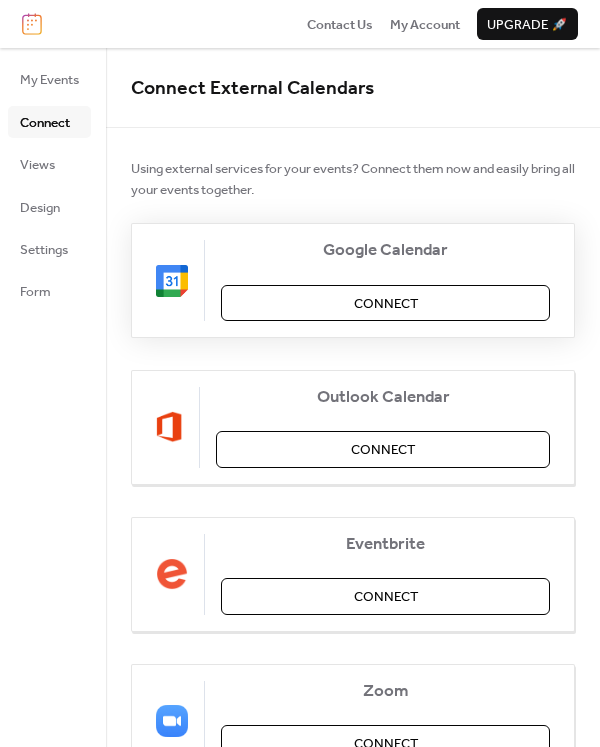 click on "Connect" at bounding box center [385, 303] 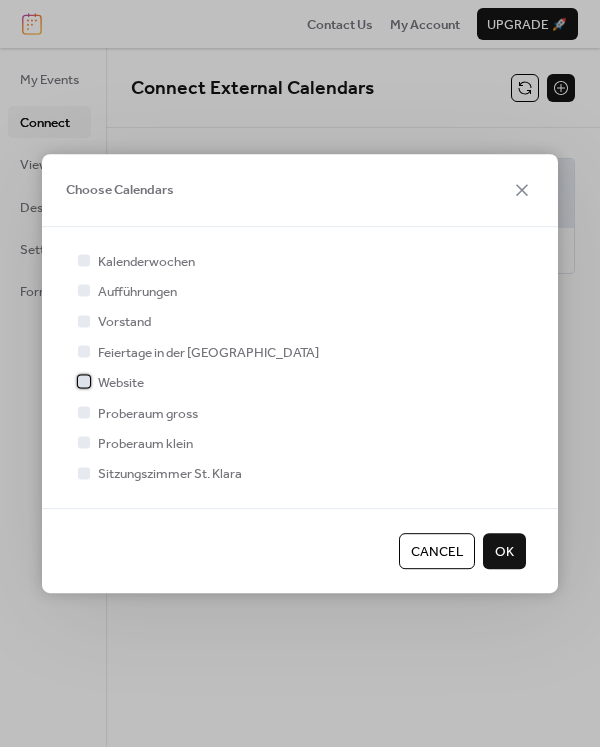 click on "Website" at bounding box center [121, 383] 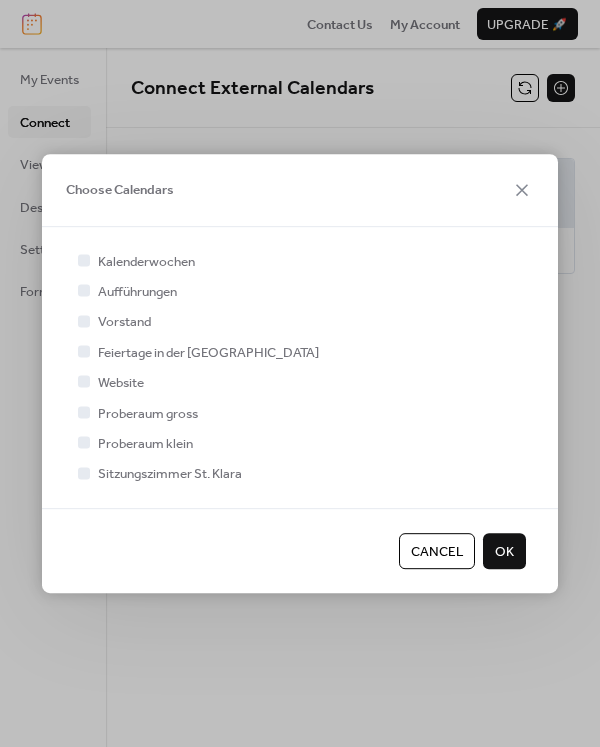 click on "OK" at bounding box center (504, 552) 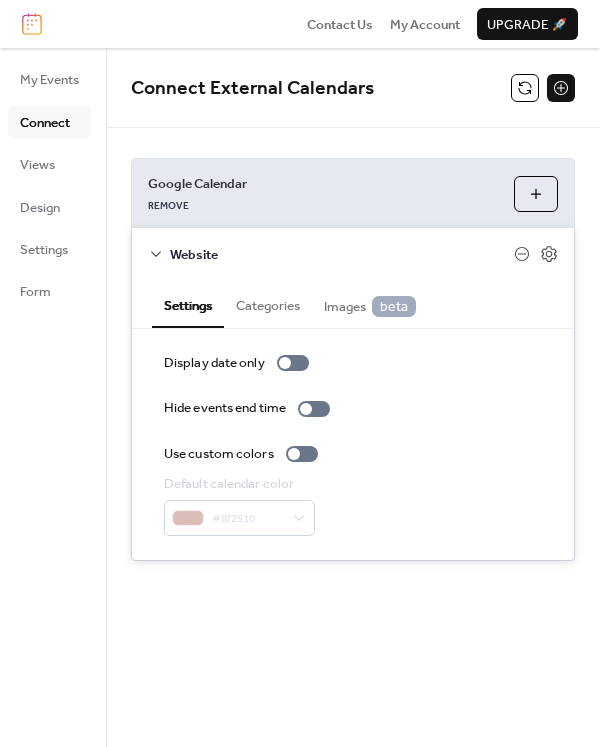 click on "Categories" at bounding box center (268, 303) 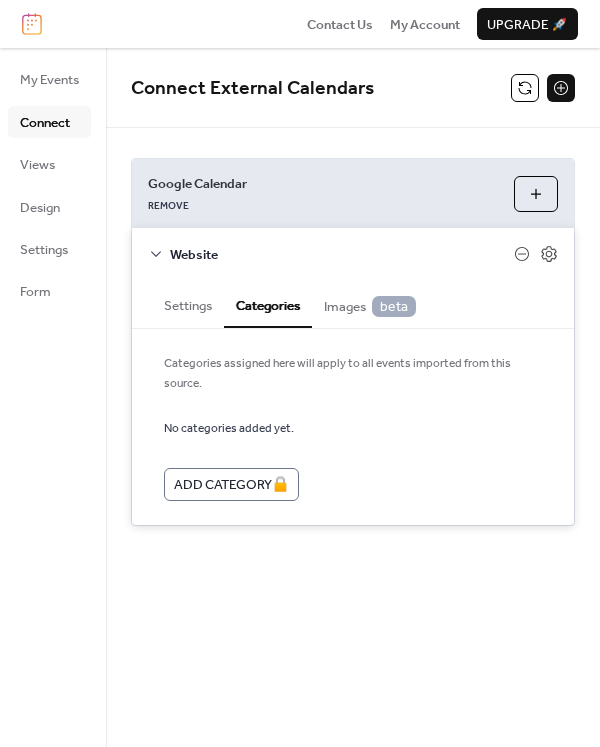 click on "Images   beta" at bounding box center (370, 306) 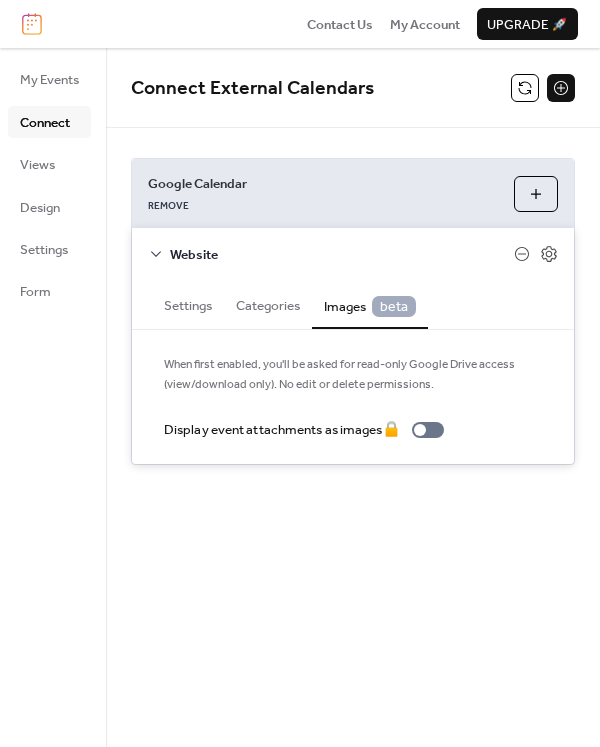 click on "Settings" at bounding box center [188, 303] 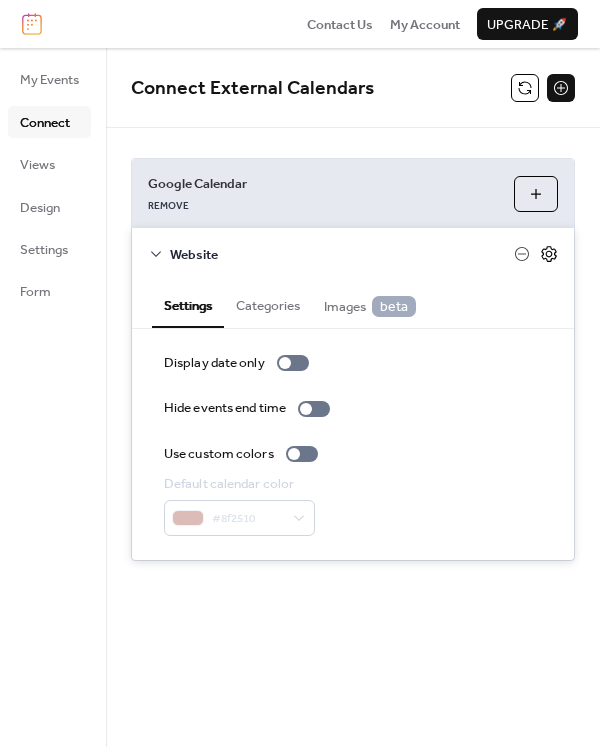 click 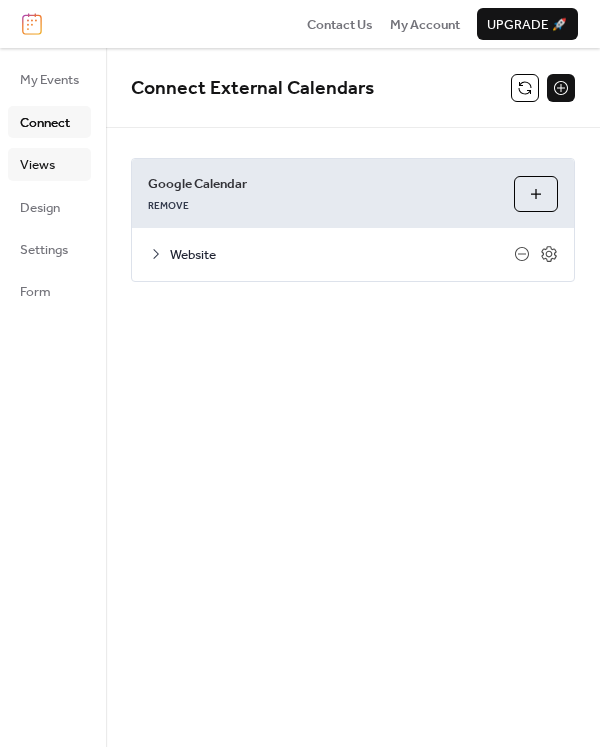 click on "Views" at bounding box center [49, 164] 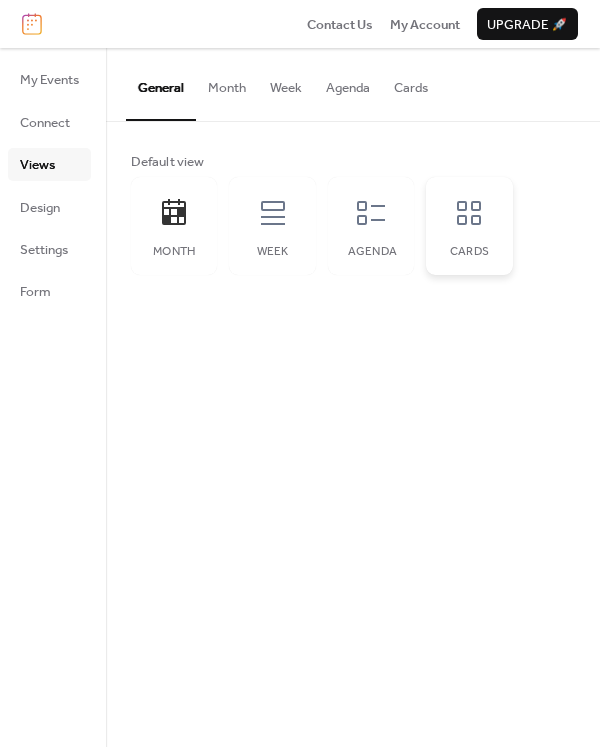 click on "Cards" at bounding box center (469, 252) 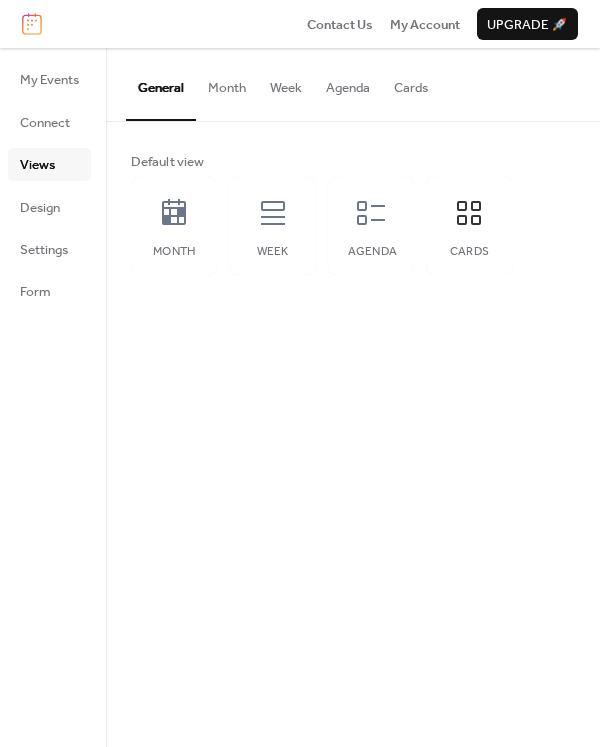 click on "Month" at bounding box center (227, 83) 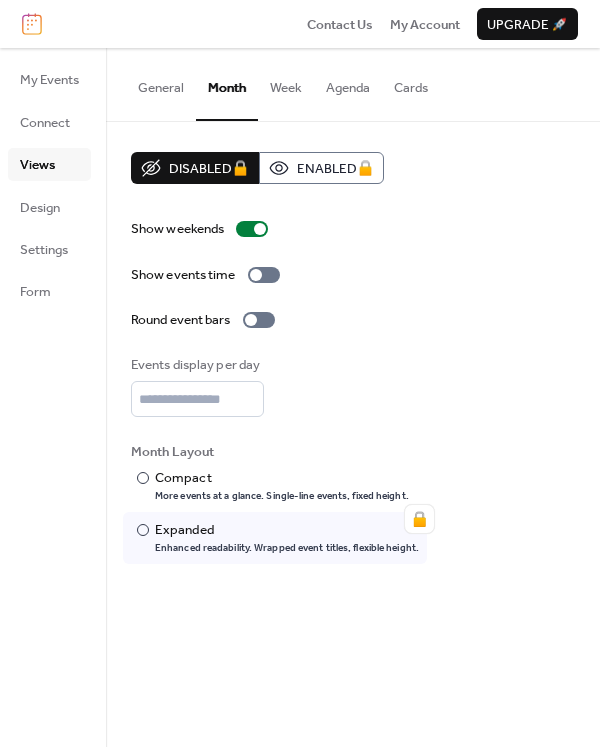 click on "Week" at bounding box center [286, 83] 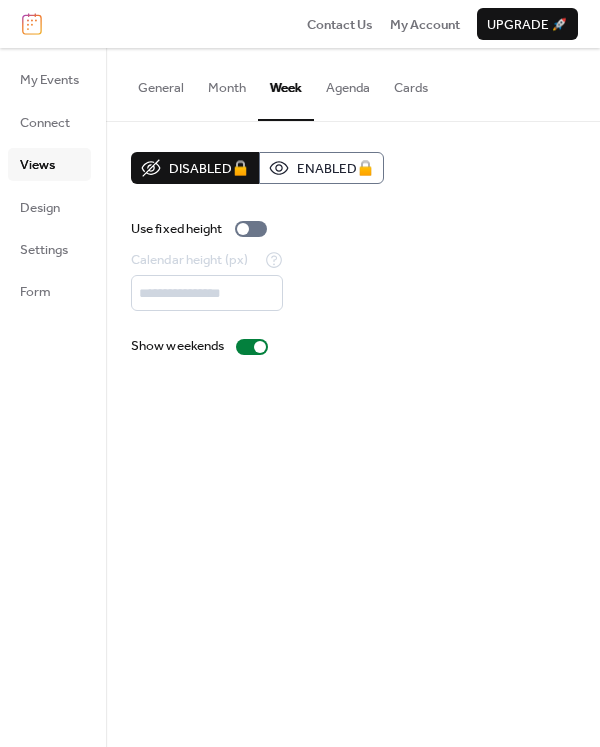 click on "Agenda" at bounding box center [348, 83] 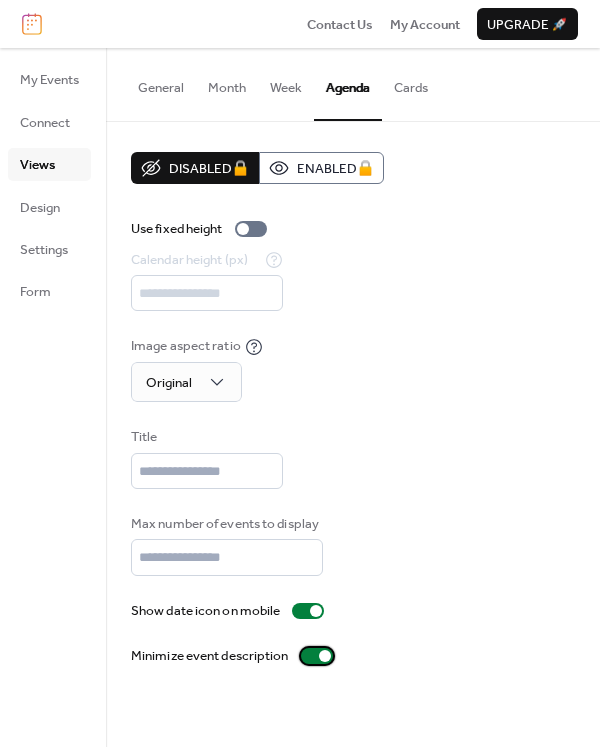 click at bounding box center (317, 656) 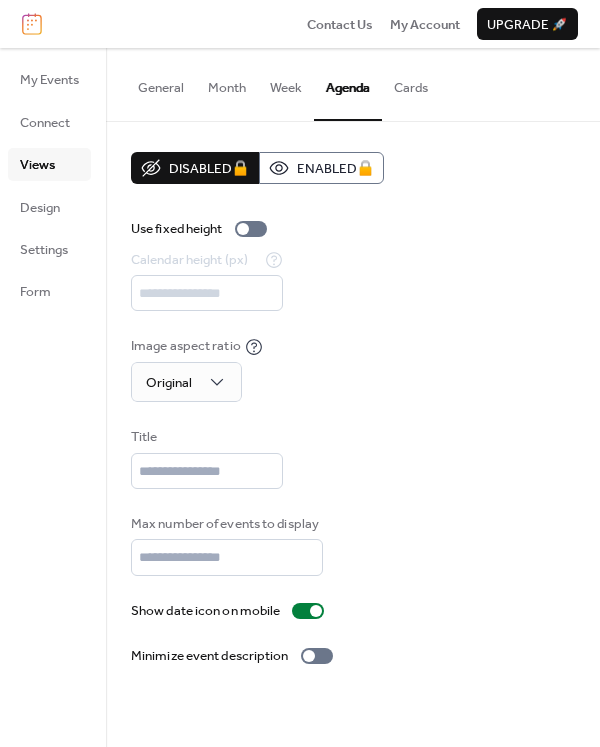 click on "Cards" at bounding box center [411, 83] 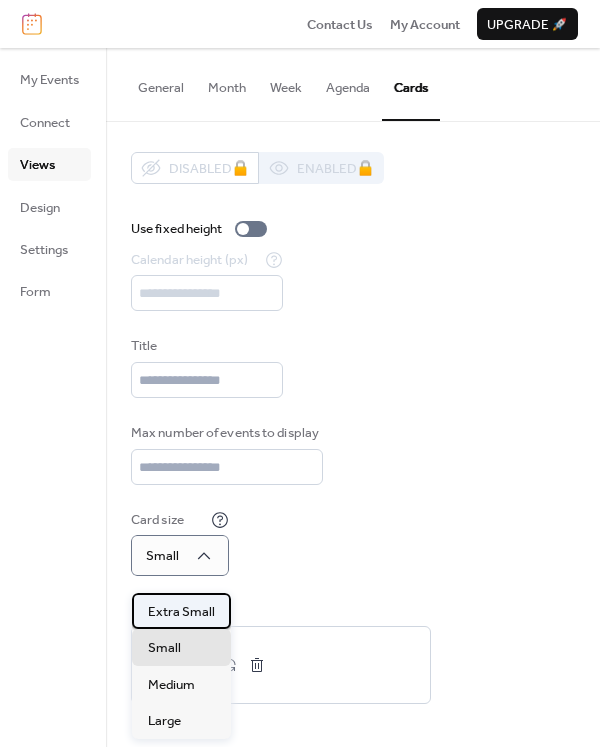 click on "Extra Small" at bounding box center [181, 612] 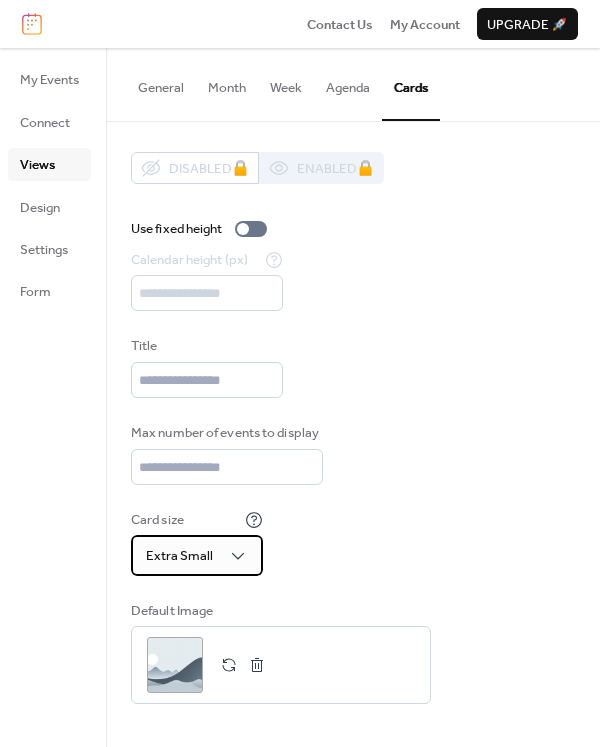 click on "Extra Small" at bounding box center (197, 555) 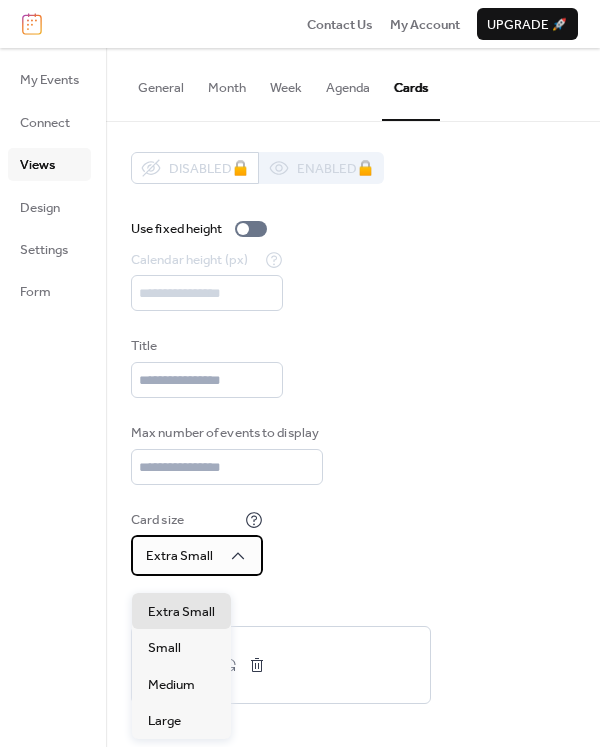 click on "Extra Small" at bounding box center [197, 555] 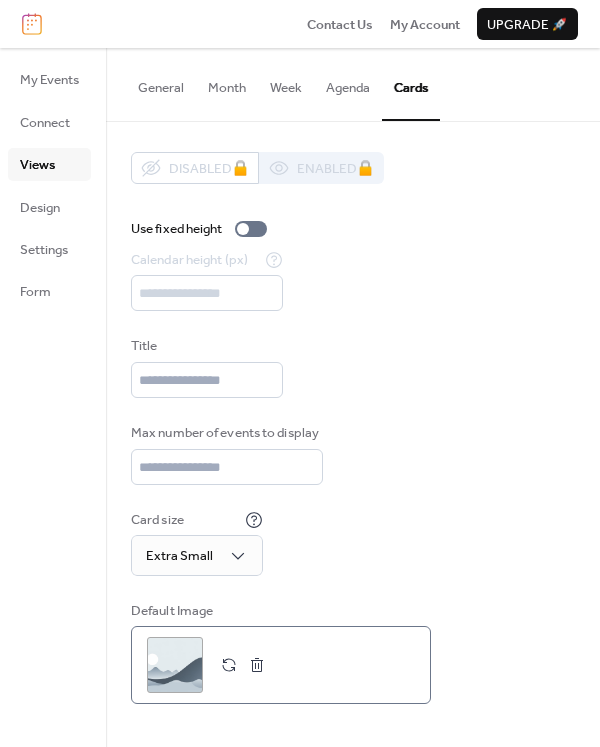 click at bounding box center (257, 665) 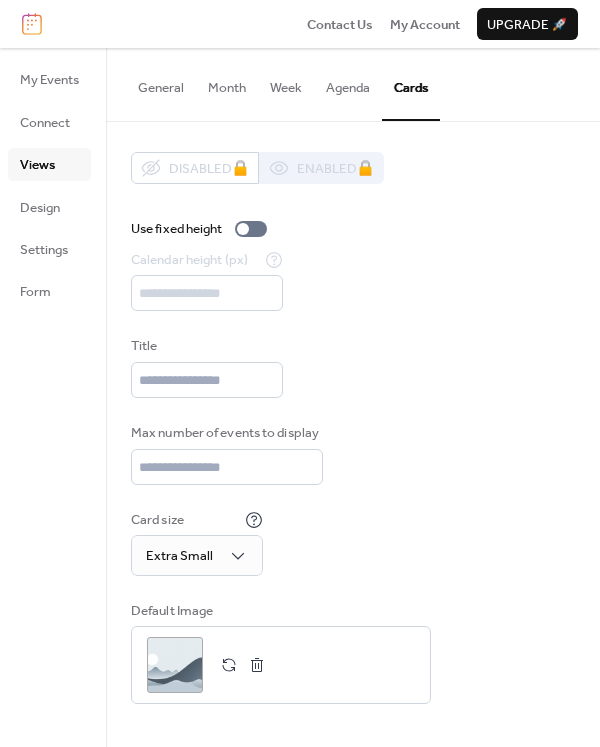 click on "My Events Connect Views Design Settings Form" at bounding box center [49, 185] 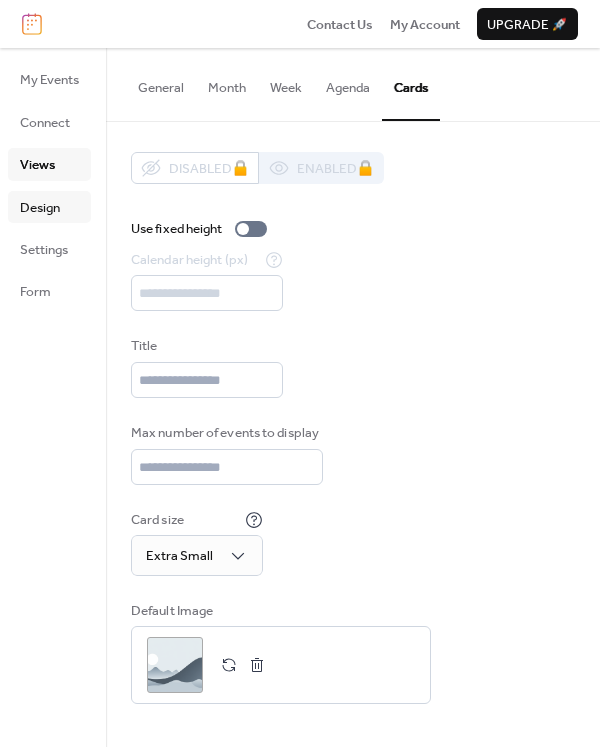 click on "Design" at bounding box center (40, 208) 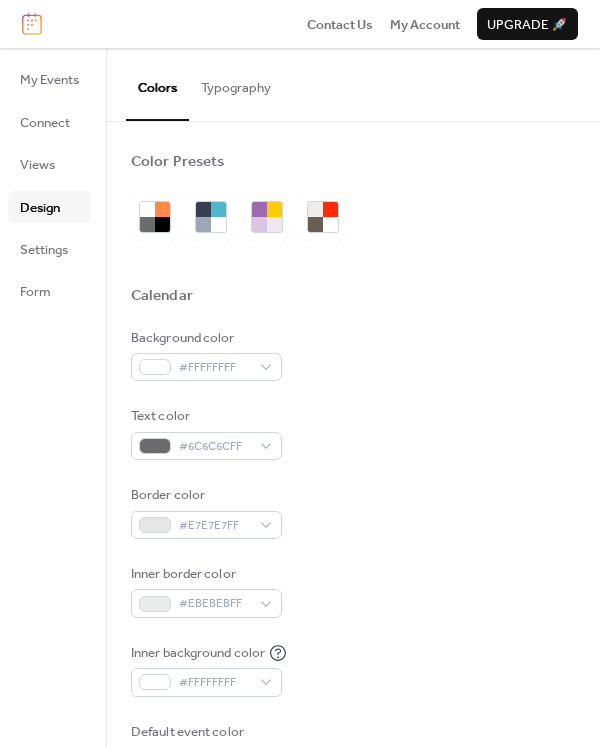 scroll, scrollTop: 0, scrollLeft: 0, axis: both 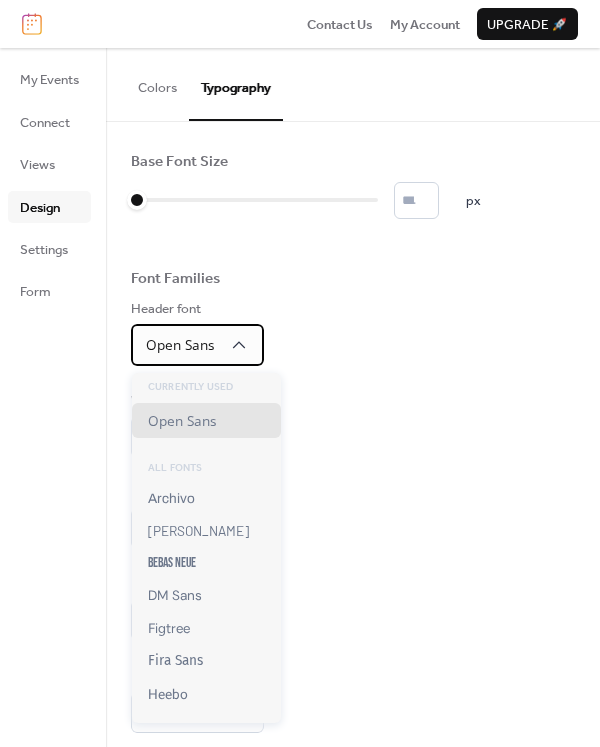 click on "Open Sans" at bounding box center (197, 344) 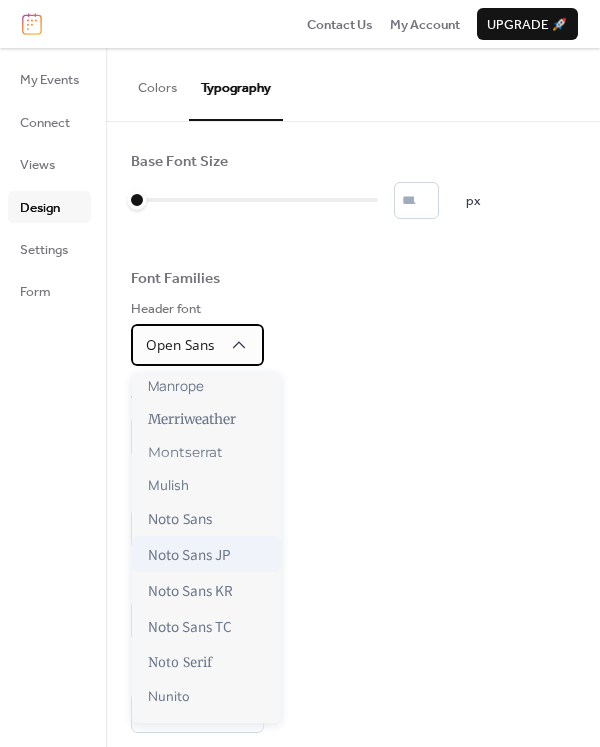 scroll, scrollTop: 714, scrollLeft: 0, axis: vertical 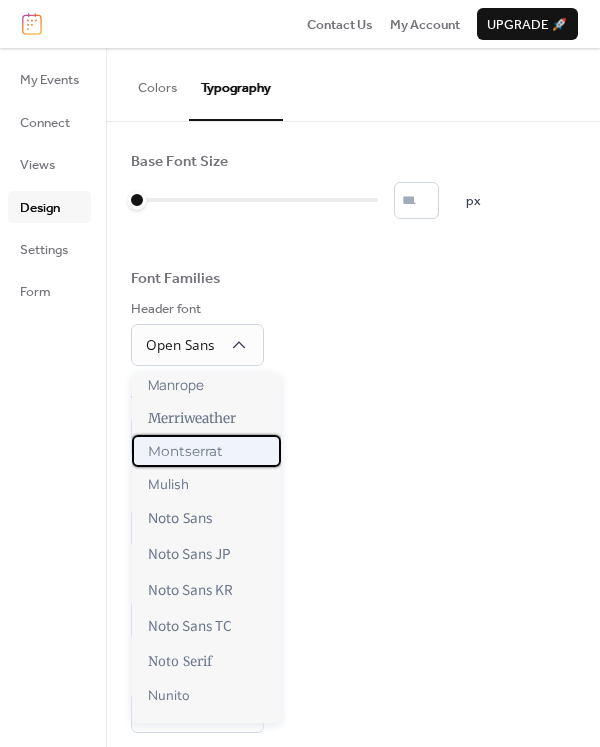 click on "Montserrat" at bounding box center (185, 451) 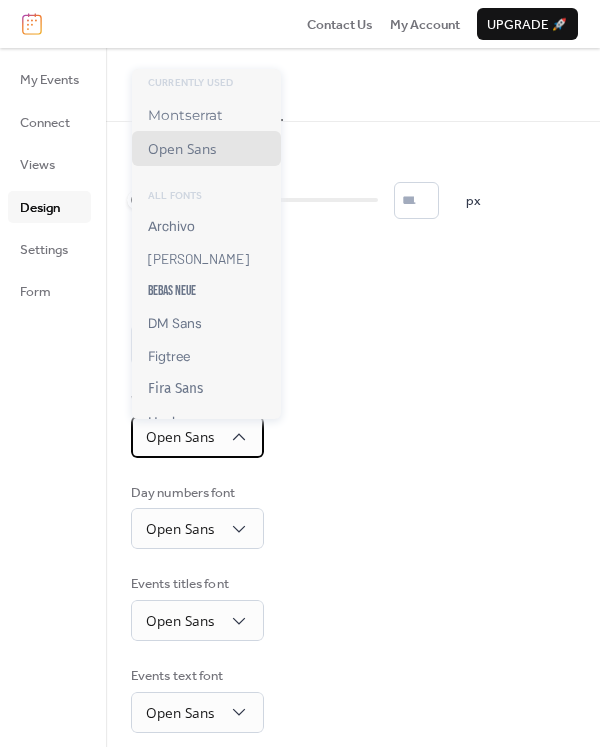 click on "Open Sans" at bounding box center (180, 438) 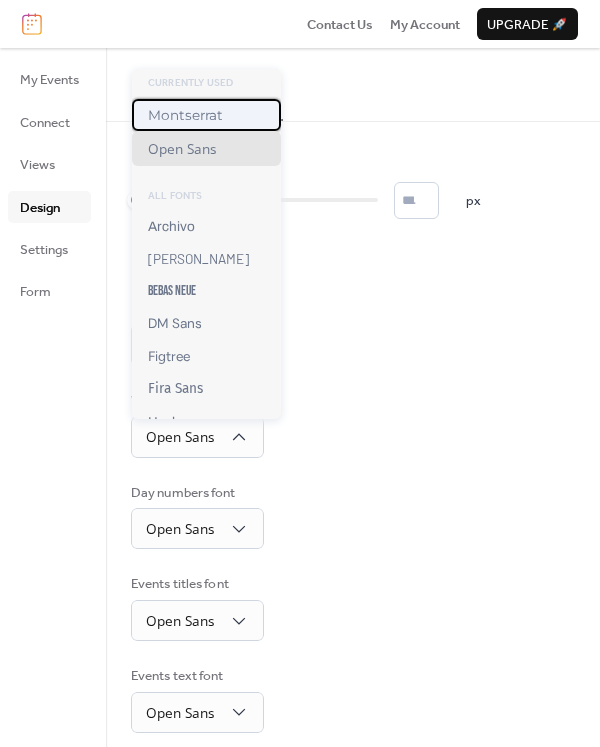 click on "Montserrat" at bounding box center [185, 115] 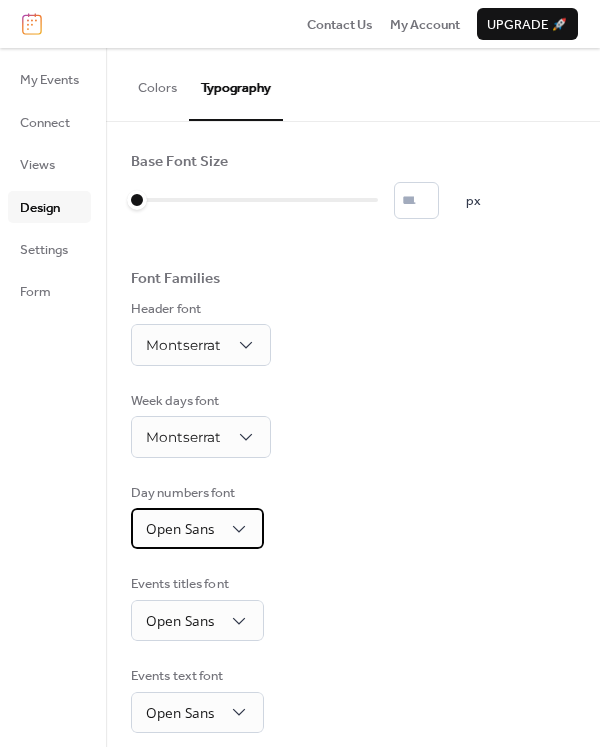 click on "Open Sans" at bounding box center (180, 528) 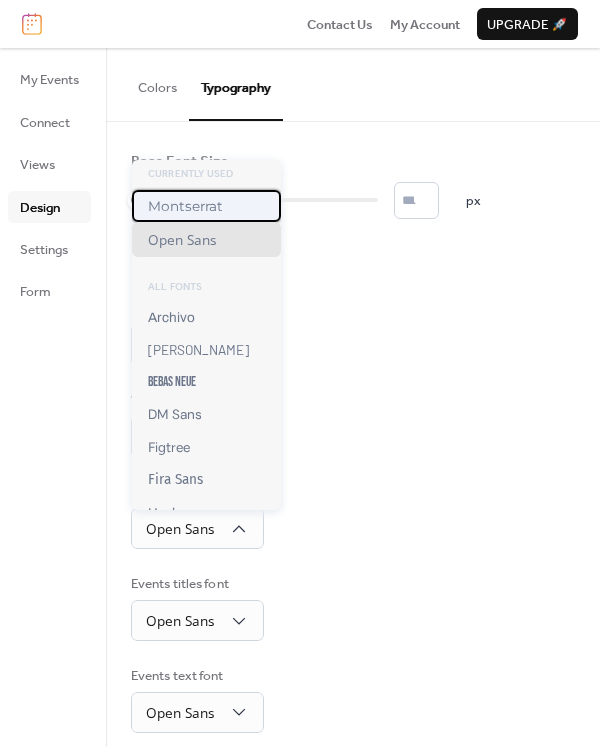click on "Montserrat" at bounding box center (185, 206) 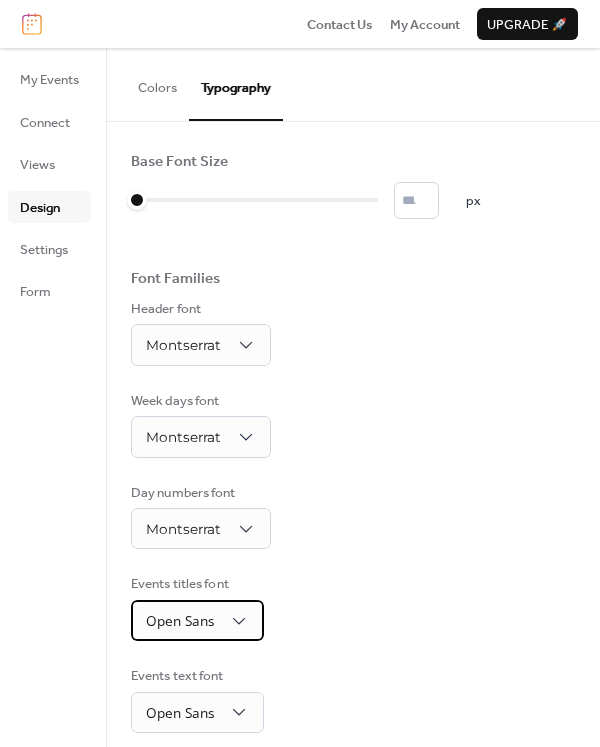 click on "Open Sans" at bounding box center [197, 620] 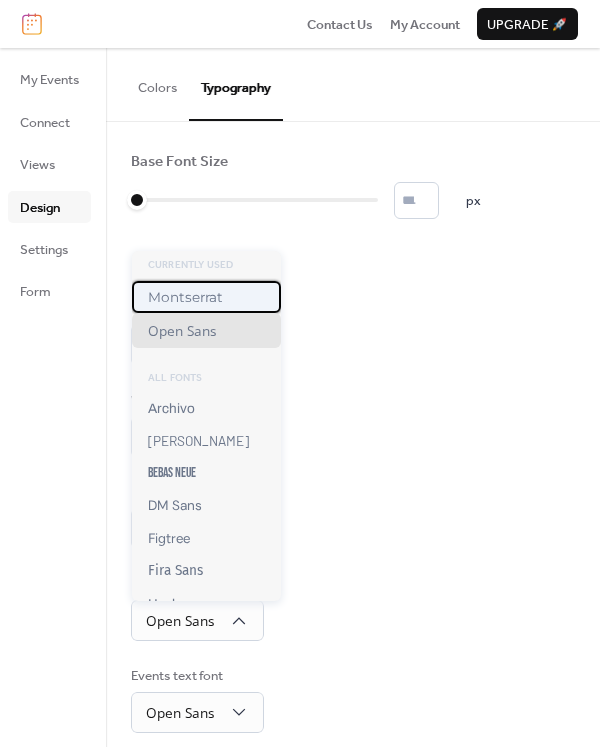 click on "Montserrat" at bounding box center (185, 297) 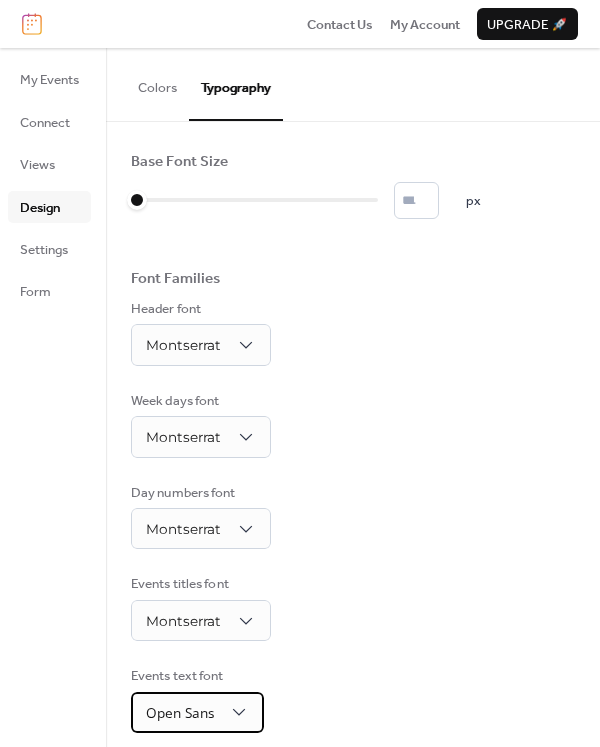 click on "Open Sans" at bounding box center (197, 712) 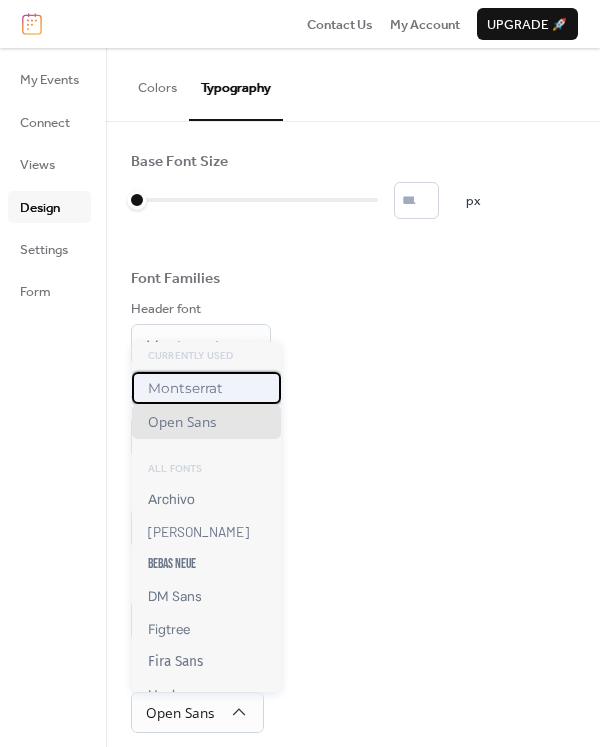 click on "Montserrat" at bounding box center [185, 388] 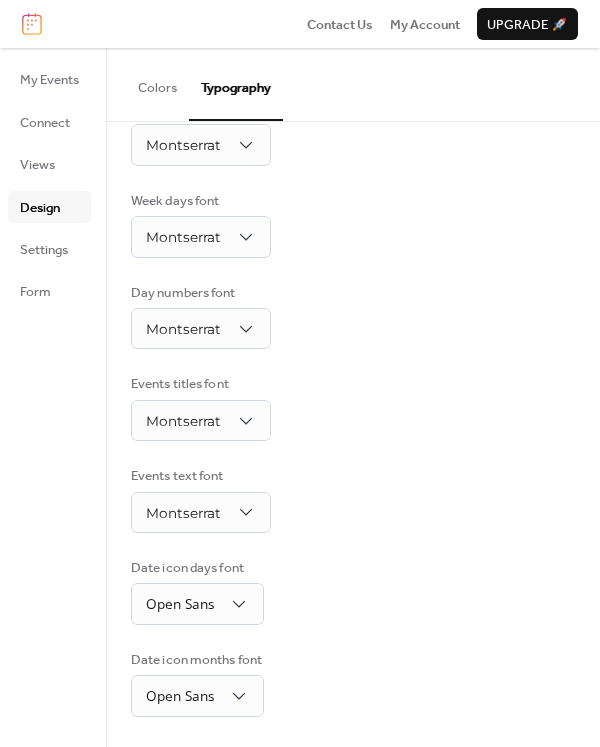 scroll, scrollTop: 198, scrollLeft: 0, axis: vertical 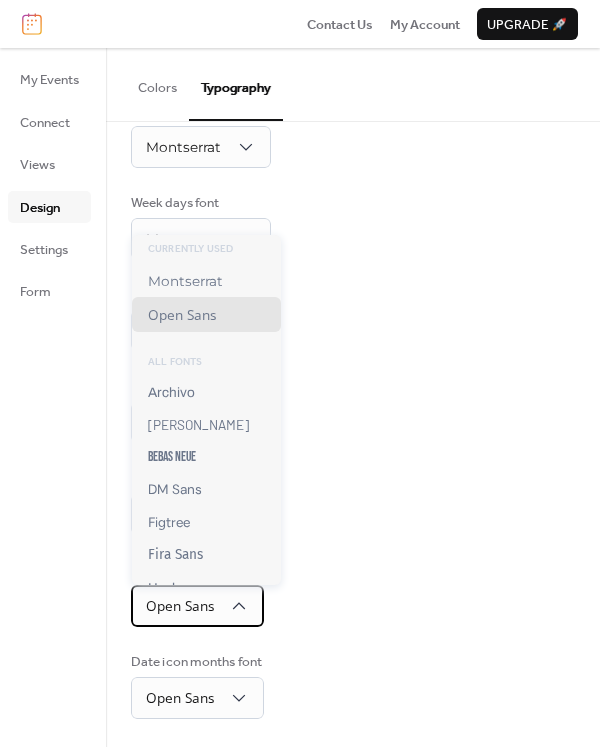 click on "Open Sans" at bounding box center (197, 605) 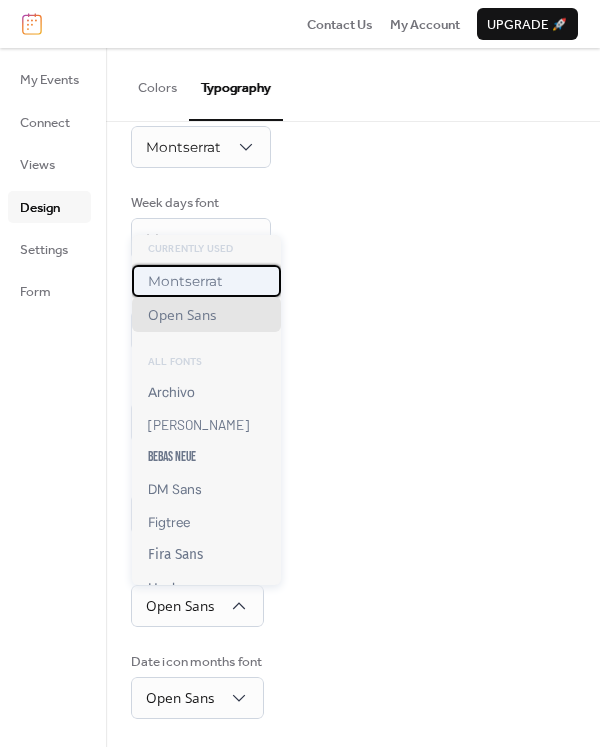 click on "Montserrat" at bounding box center (206, 281) 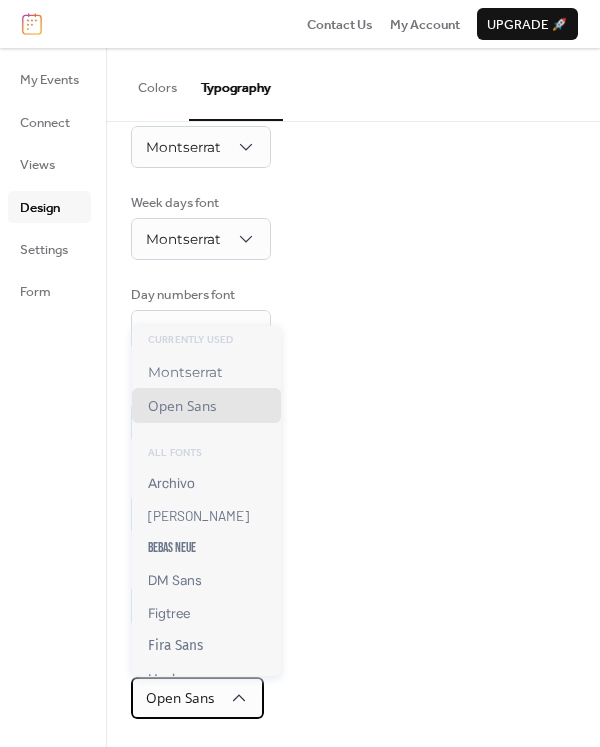 click on "Open Sans" at bounding box center [180, 697] 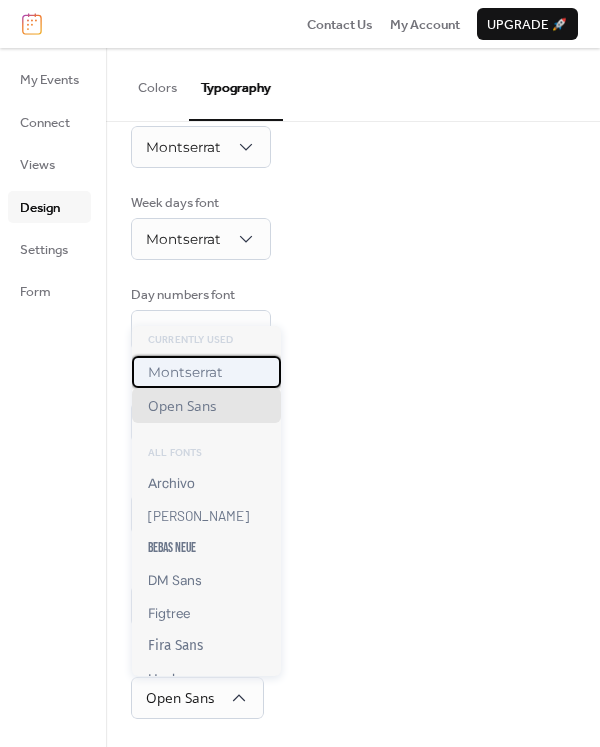 click on "Montserrat" at bounding box center [206, 372] 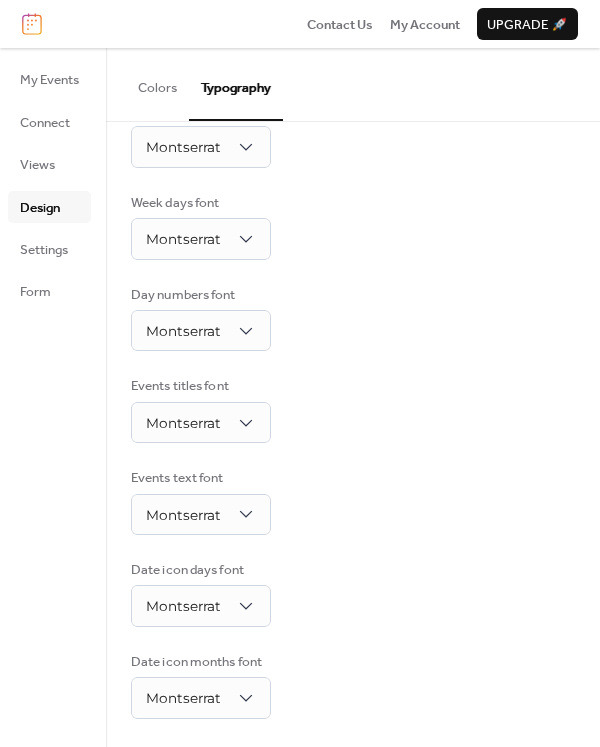 click on "Events titles font Montserrat" at bounding box center (353, 409) 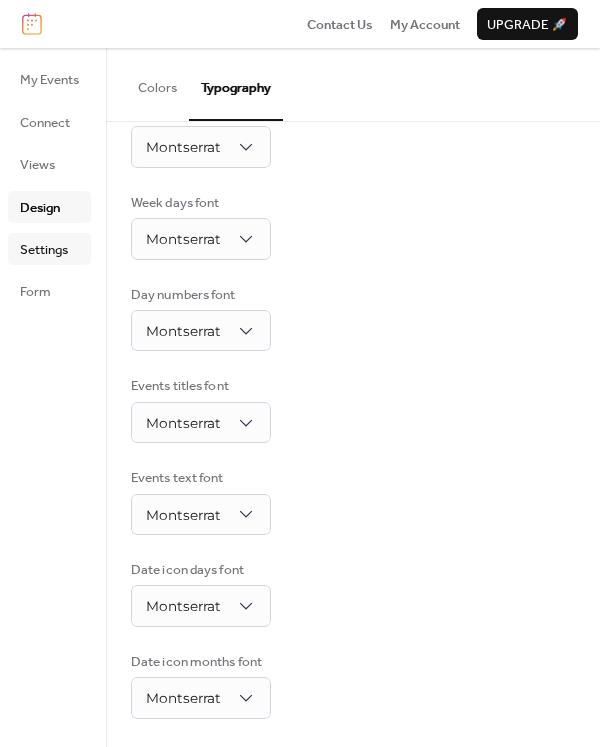 click on "Settings" at bounding box center [44, 250] 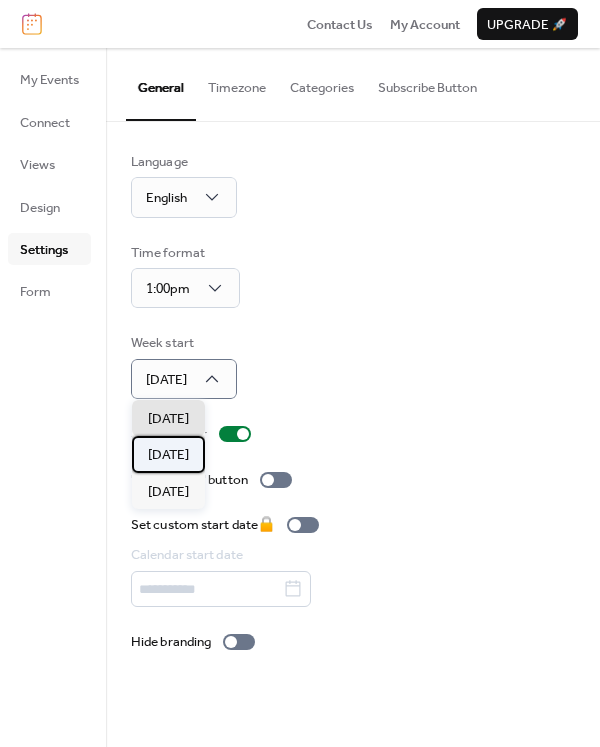 click on "[DATE]" at bounding box center (168, 455) 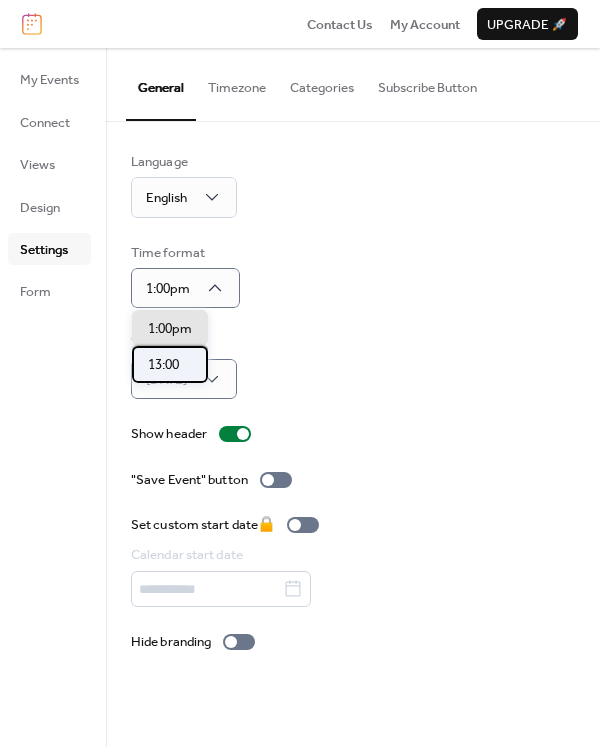 click on "13:00" at bounding box center [163, 365] 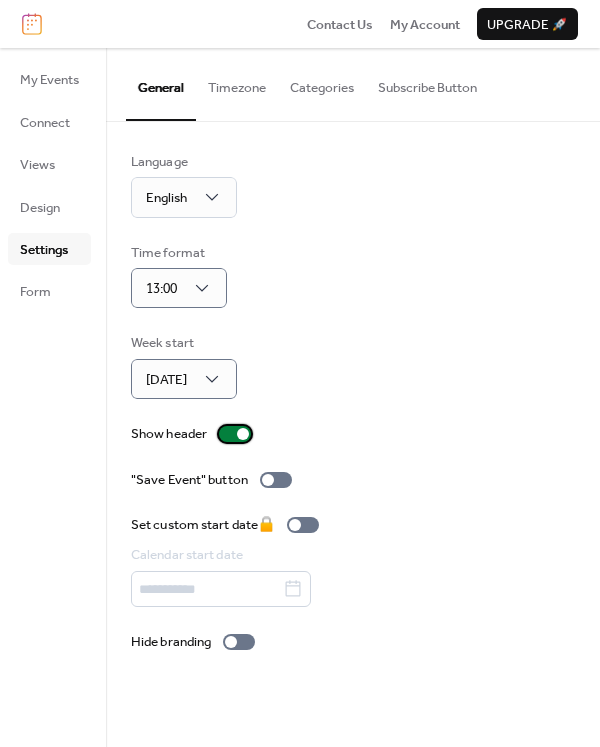 click at bounding box center [235, 434] 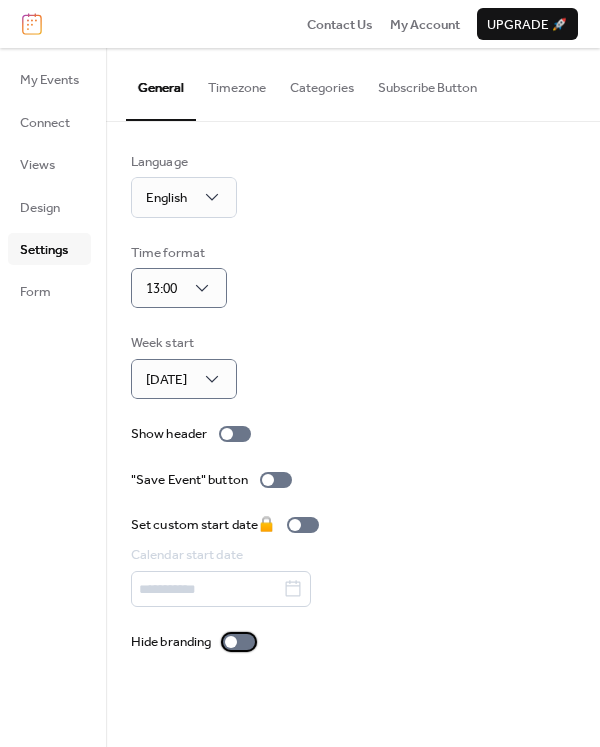 click at bounding box center (239, 642) 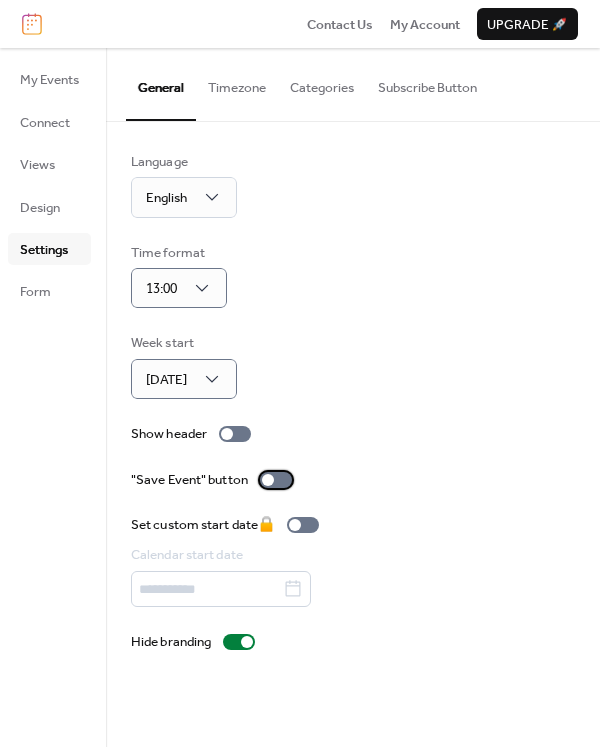 click at bounding box center [276, 480] 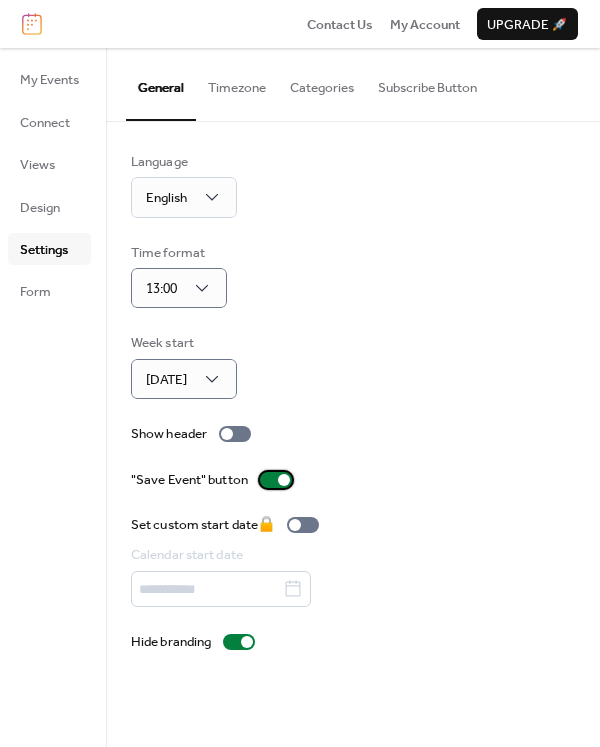 click at bounding box center [276, 480] 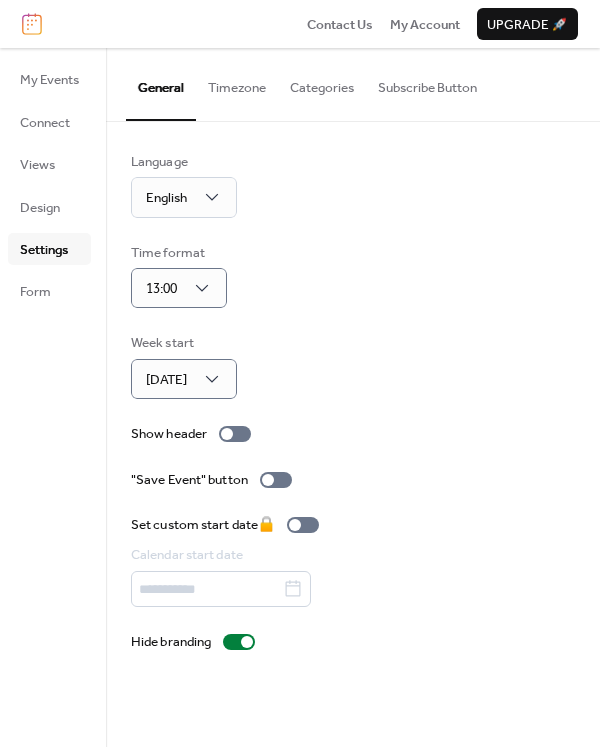 click on "Language English Time format 13:00 Week start Monday Show header "Save Event" button Set custom start date  🔒 Calendar start date Hide branding" at bounding box center (353, 402) 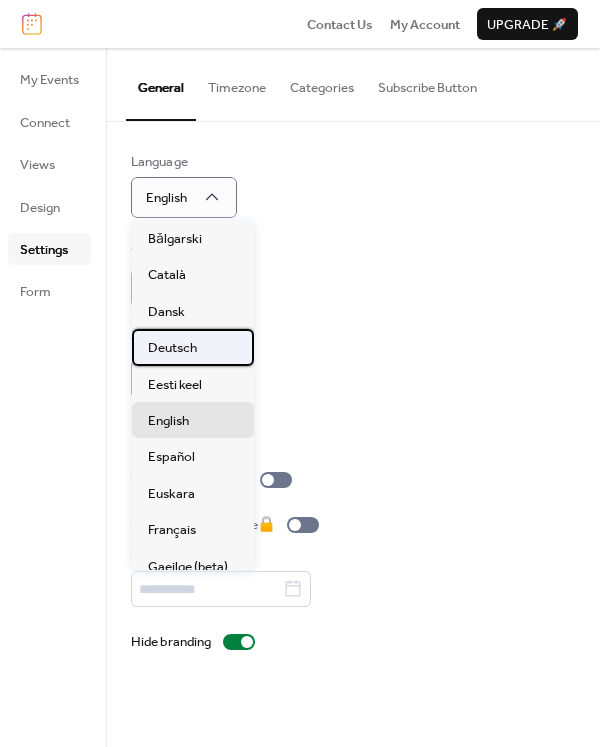 click on "Deutsch" at bounding box center (172, 348) 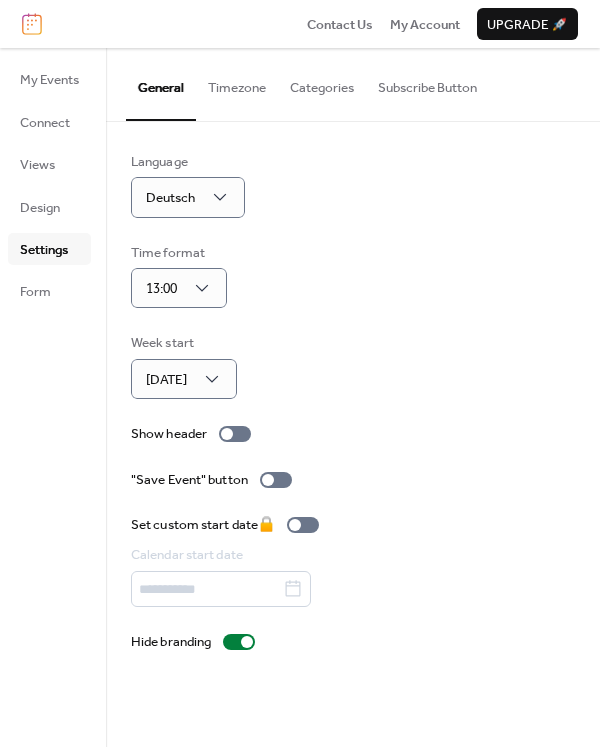 click on "Timezone" at bounding box center (237, 83) 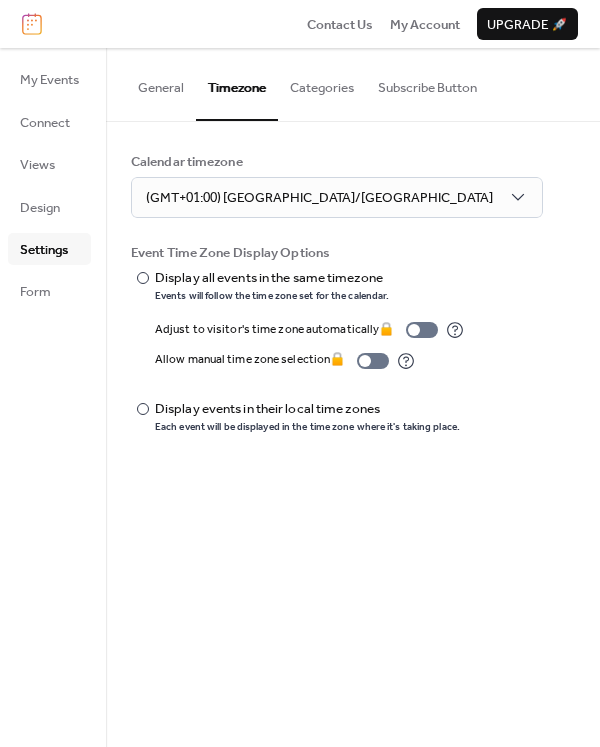 click on "Categories" at bounding box center (322, 83) 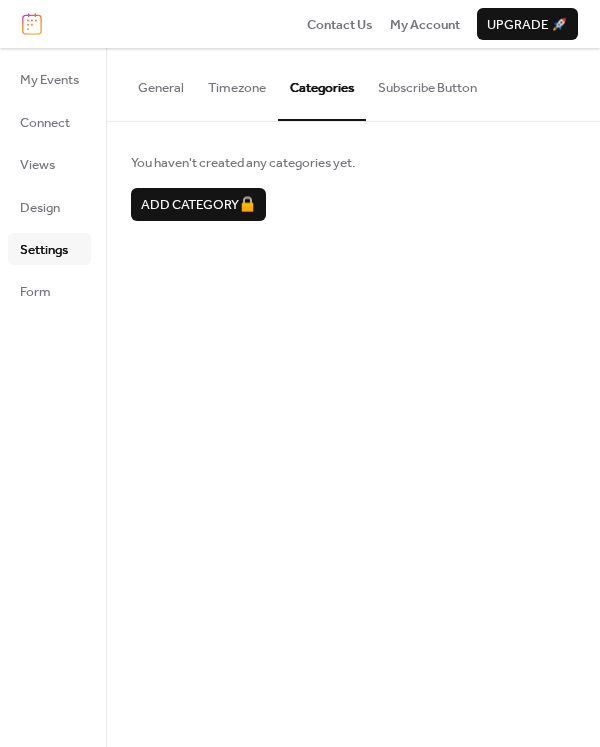click on "Subscribe Button" at bounding box center (427, 83) 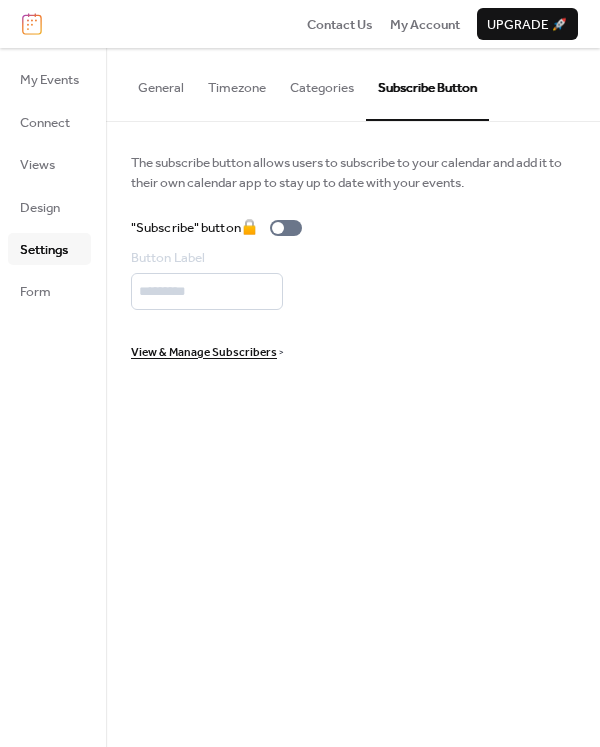 click on "General" at bounding box center [161, 83] 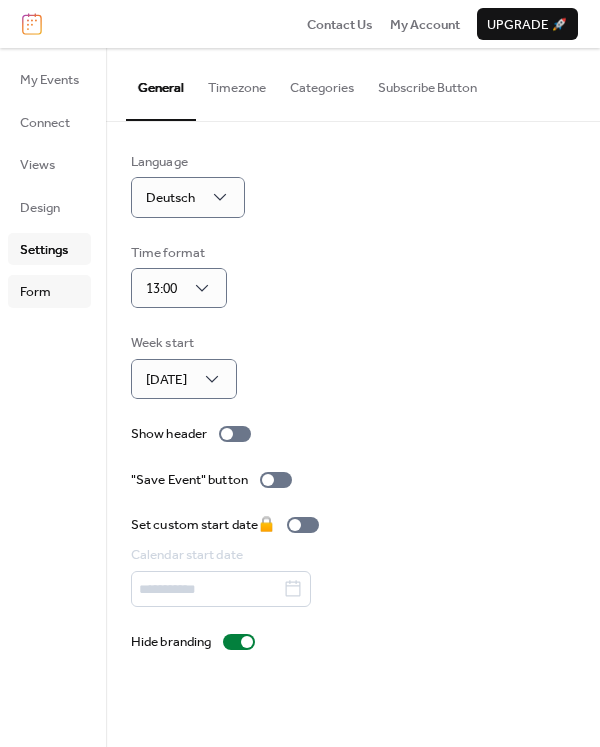 click on "Form" at bounding box center (49, 291) 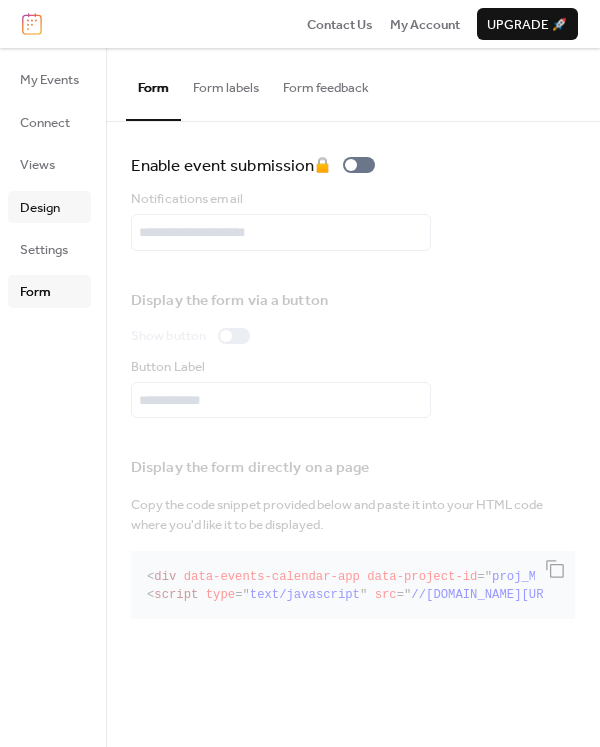 click on "Design" at bounding box center [49, 207] 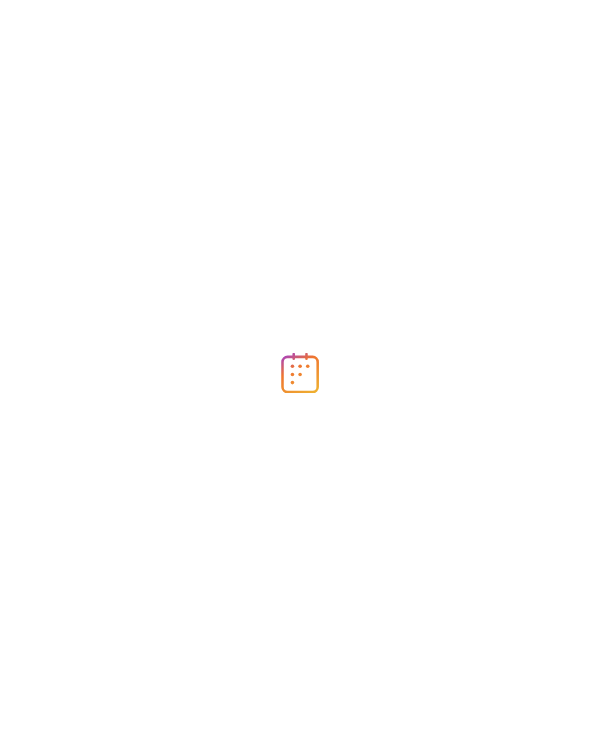 scroll, scrollTop: 0, scrollLeft: 0, axis: both 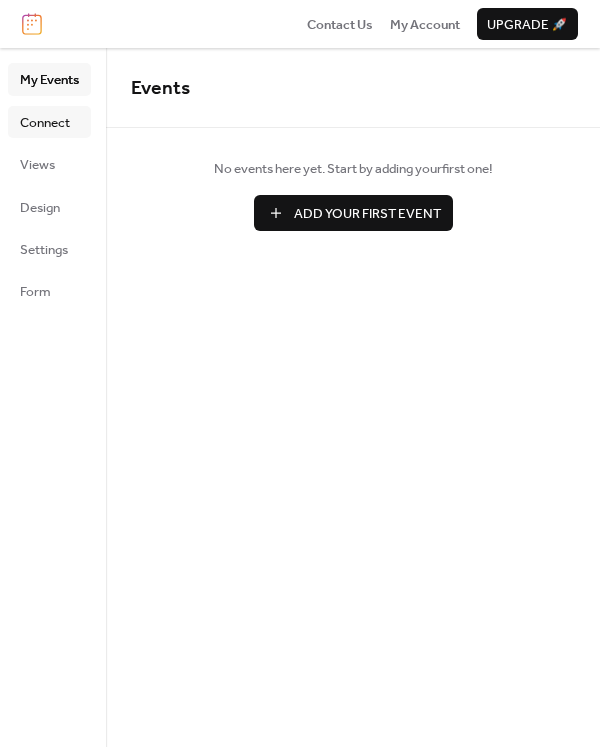 click on "Connect" at bounding box center (45, 123) 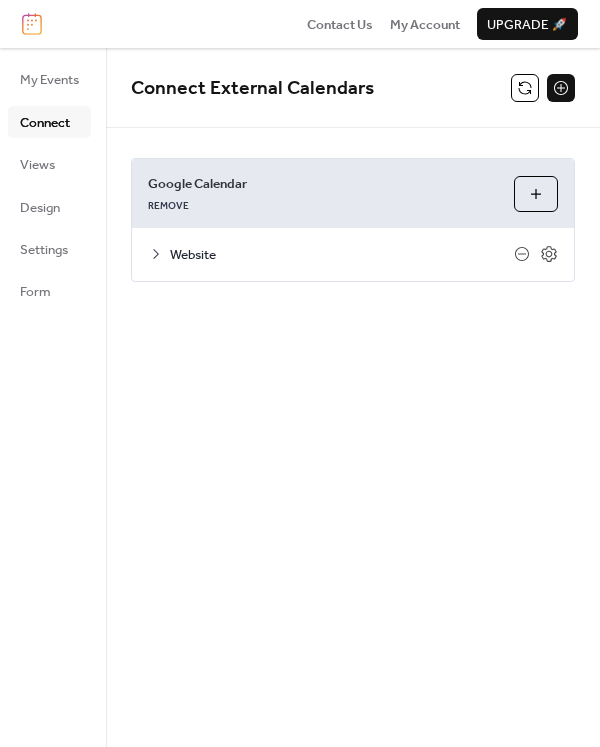 click on "Choose Calendars" at bounding box center [536, 194] 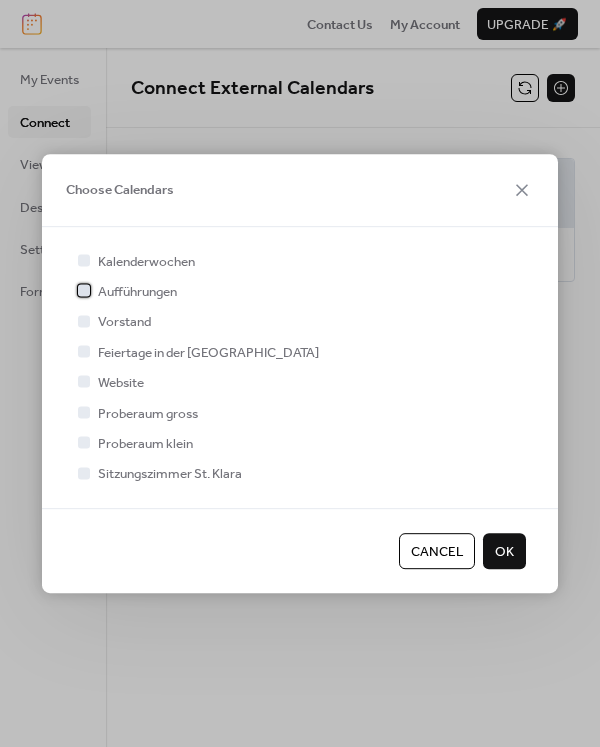 click at bounding box center [84, 291] 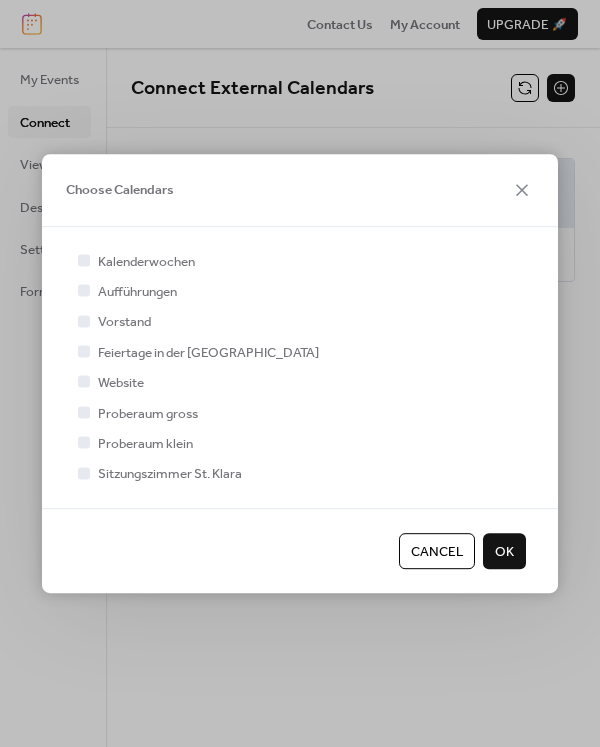 click on "OK" at bounding box center (504, 552) 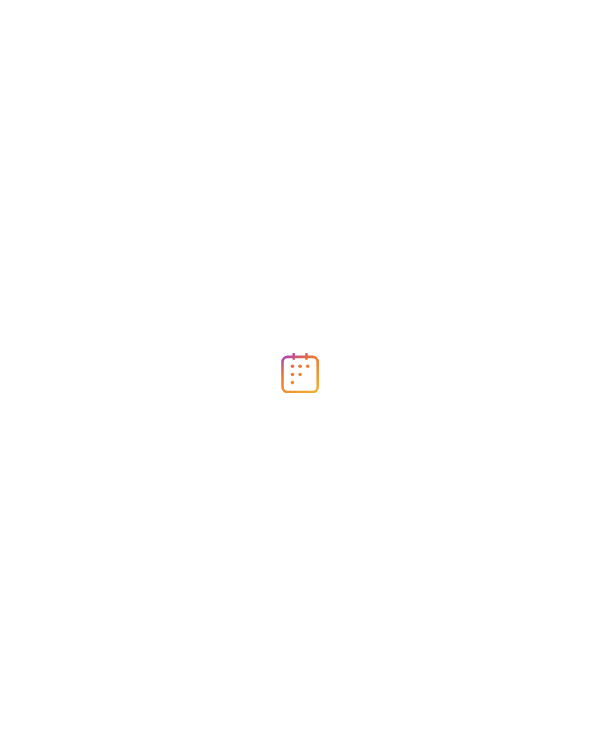 scroll, scrollTop: 0, scrollLeft: 0, axis: both 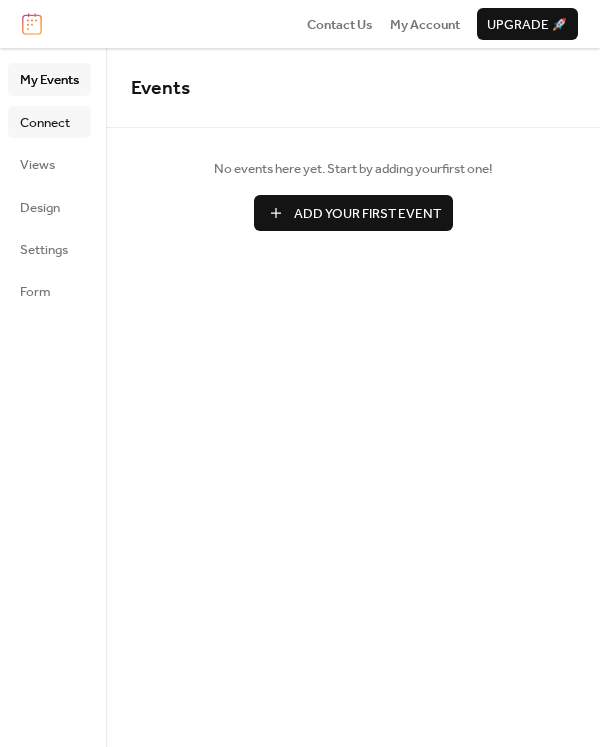 click on "Connect" at bounding box center (45, 123) 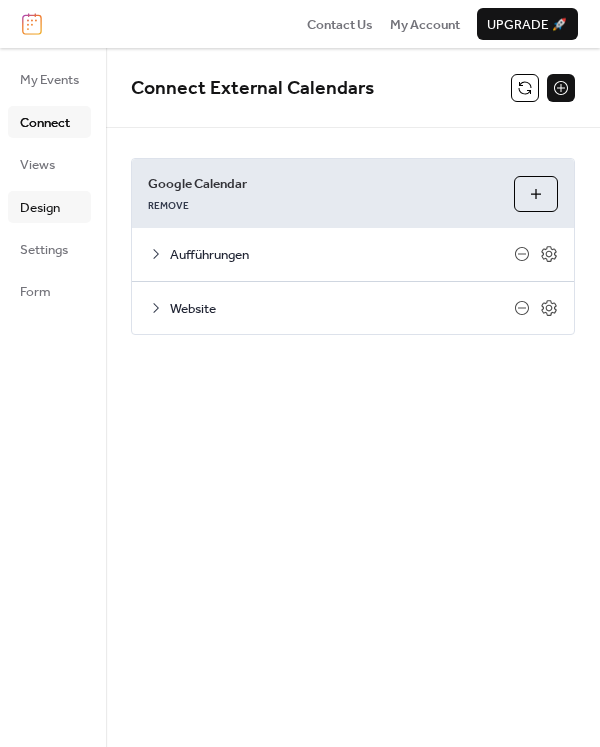 click on "Design" at bounding box center [40, 208] 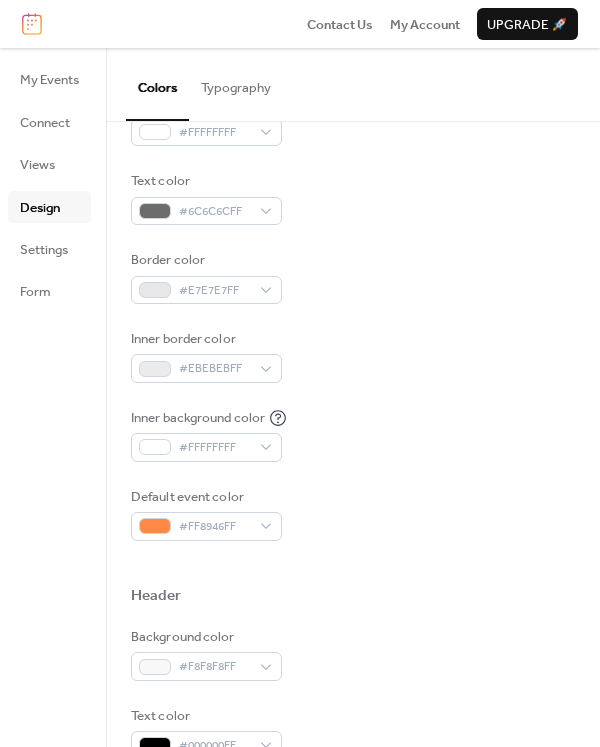scroll, scrollTop: 282, scrollLeft: 0, axis: vertical 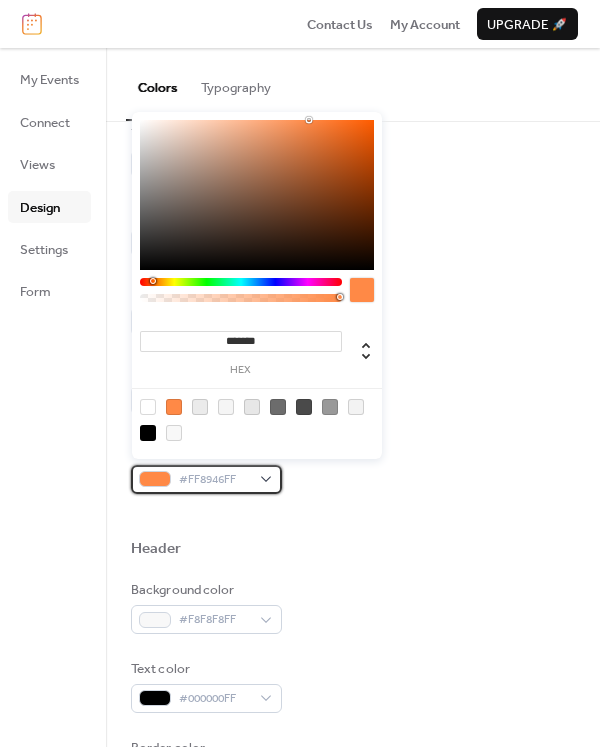 click on "#FF8946FF" at bounding box center [206, 479] 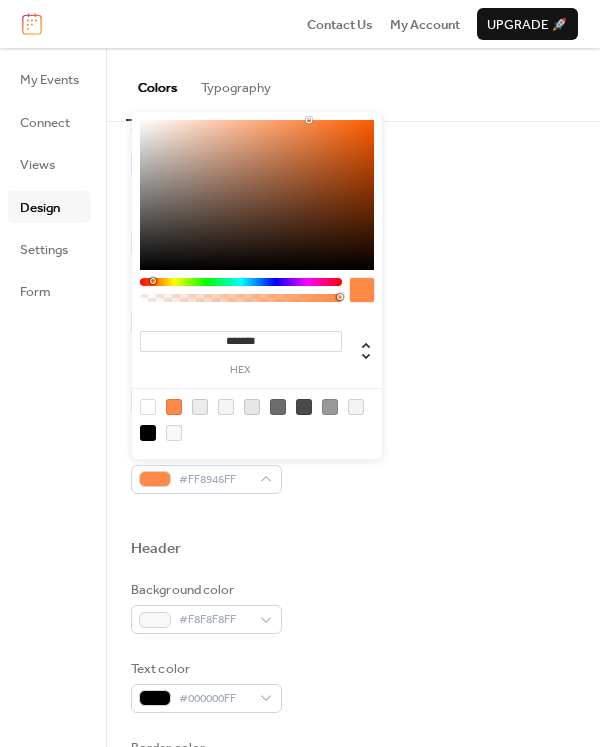 drag, startPoint x: 270, startPoint y: 345, endPoint x: 226, endPoint y: 341, distance: 44.181442 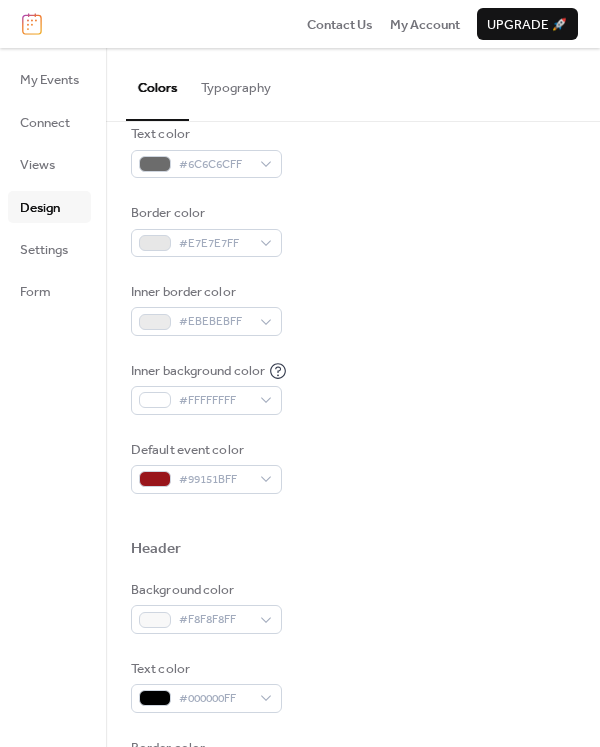 click on "Color Presets Calendar Background color #FFFFFFFF Text color #6C6C6CFF Border color #E7E7E7FF Inner border color #EBEBEBFF Inner background color #FFFFFFFF Default event color #99151BFF Header Background color #F8F8F8FF Text color #000000FF Border color #E7E7E7FF Event card Background color #FFFFFFFF Month View Highlight busy days Busy day background color #F8F8F8FF Date Icon   Use event color Background color #999999FF Text color #F3F3F3FF" at bounding box center [353, 606] 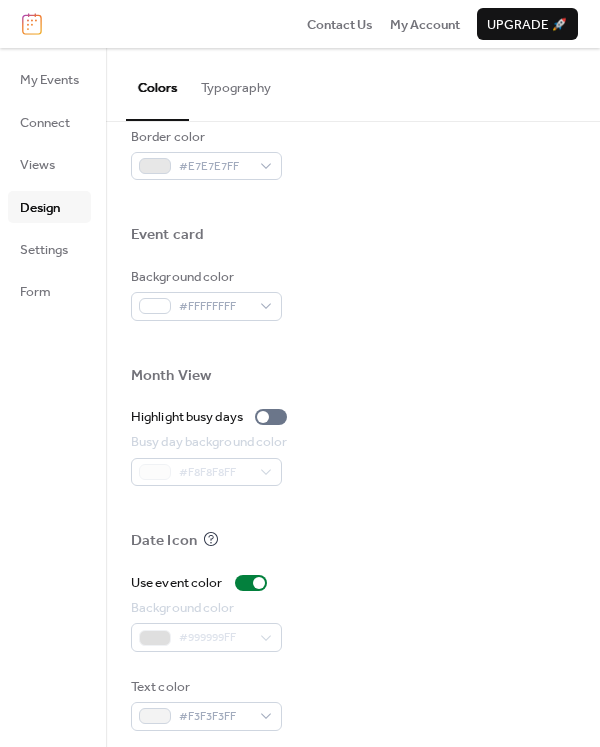 scroll, scrollTop: 892, scrollLeft: 0, axis: vertical 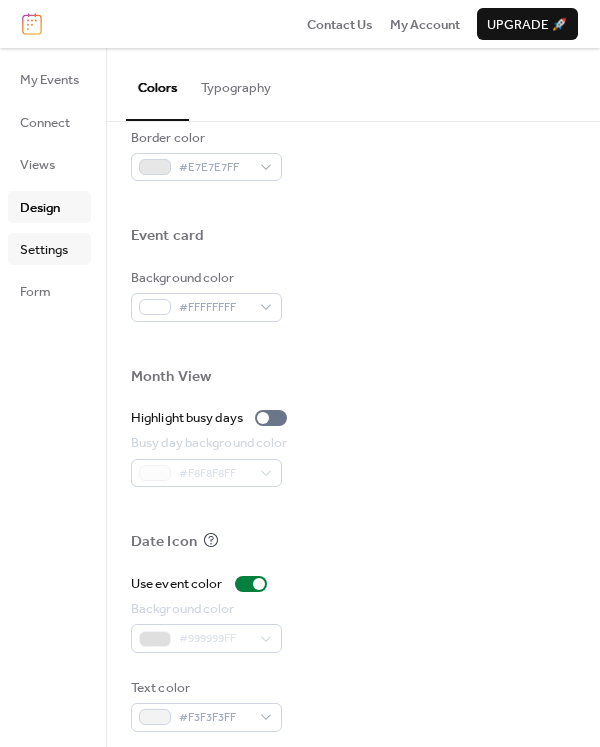 click on "Settings" at bounding box center (44, 250) 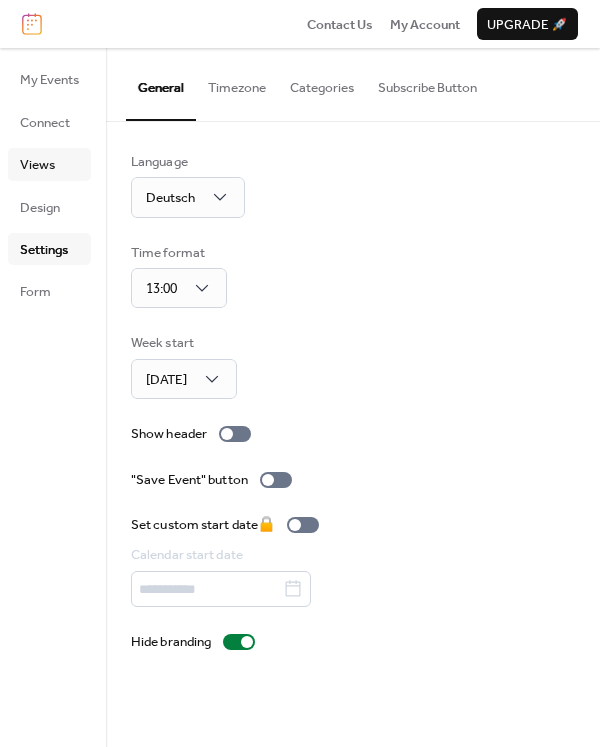 click on "Views" at bounding box center [37, 165] 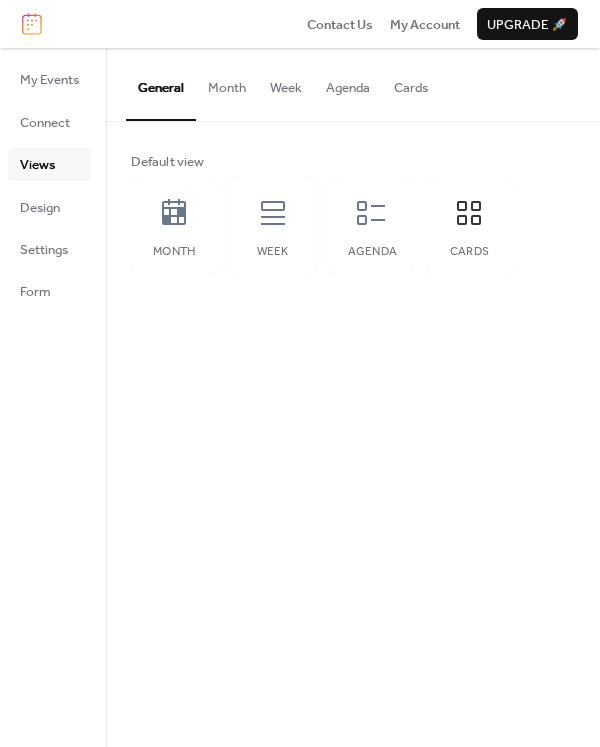 click on "Cards" at bounding box center (411, 83) 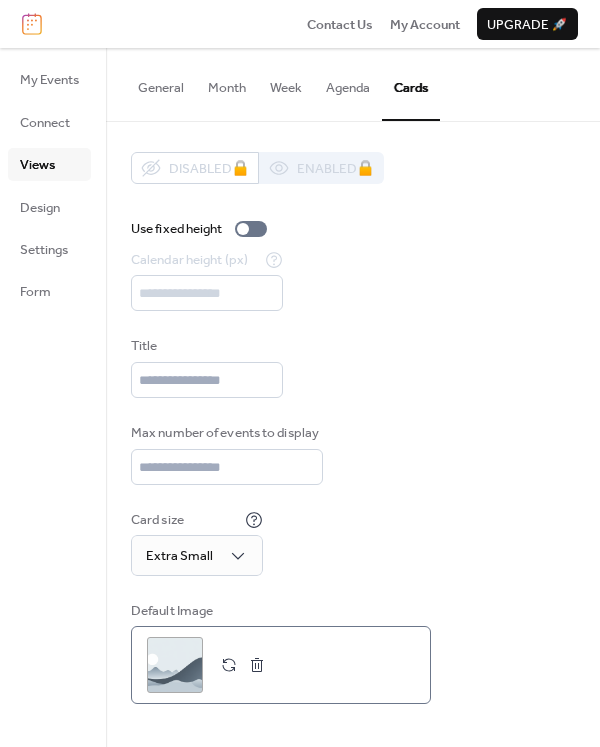 click at bounding box center (257, 665) 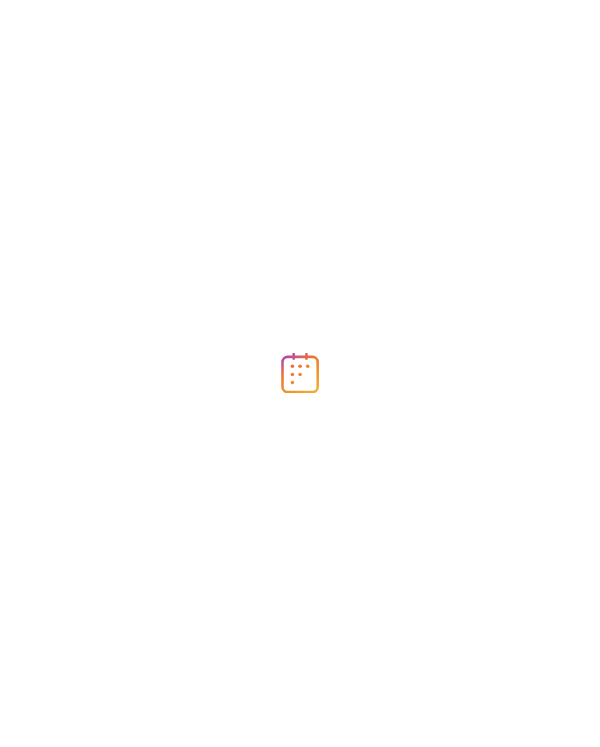 scroll, scrollTop: 0, scrollLeft: 0, axis: both 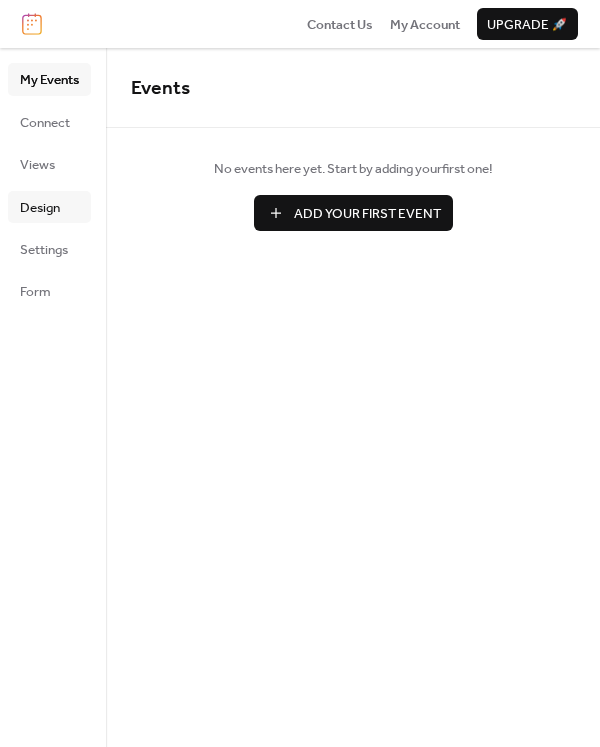 click on "Design" at bounding box center [40, 208] 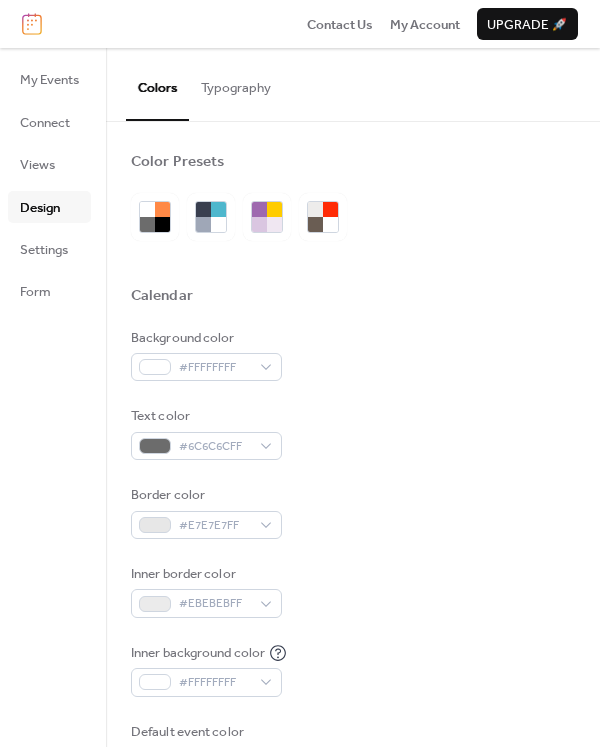click on "My Events Connect Views Design Settings Form" at bounding box center [49, 185] 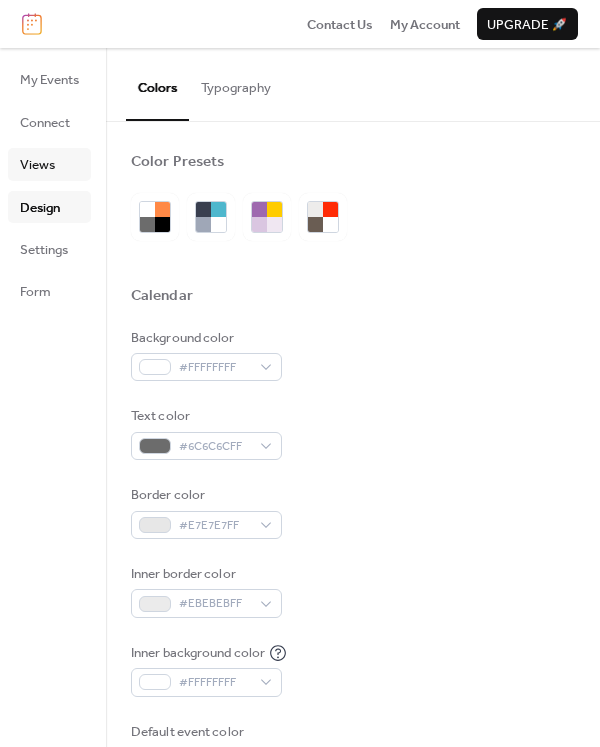 click on "Views" at bounding box center [37, 165] 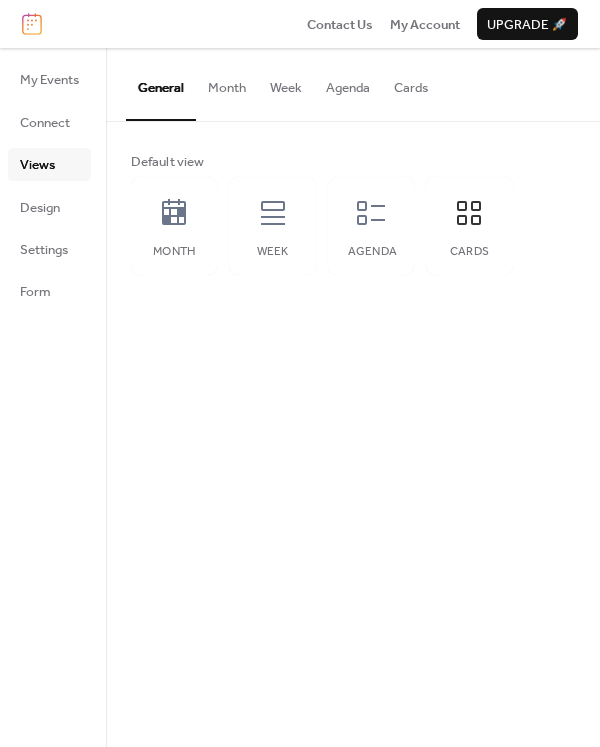 click on "Month" at bounding box center (227, 83) 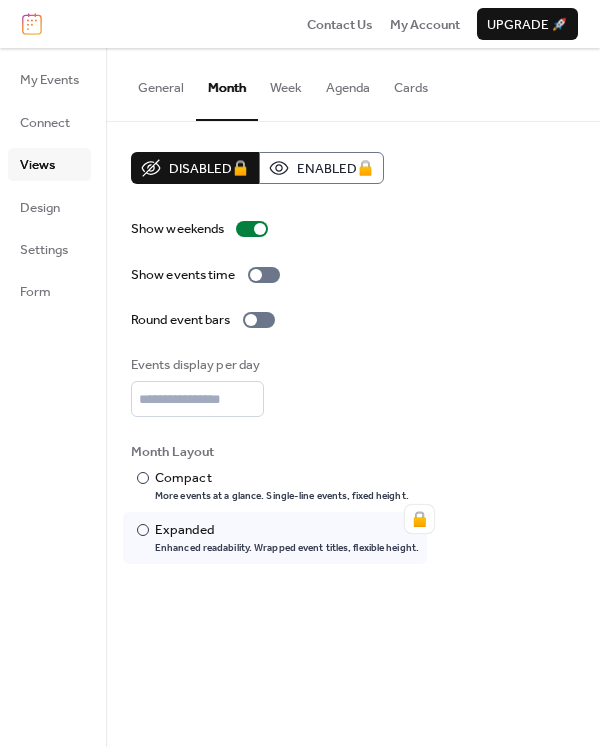 click on "Week" at bounding box center [286, 83] 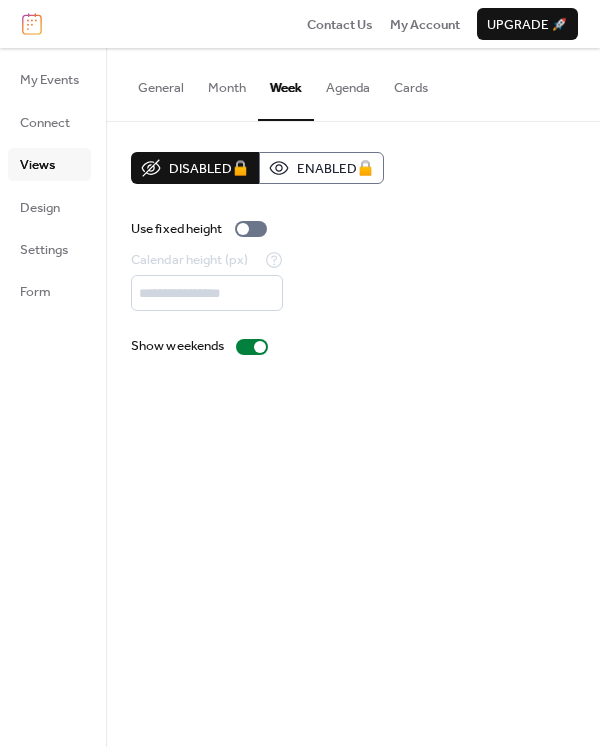 click on "Agenda" at bounding box center [348, 83] 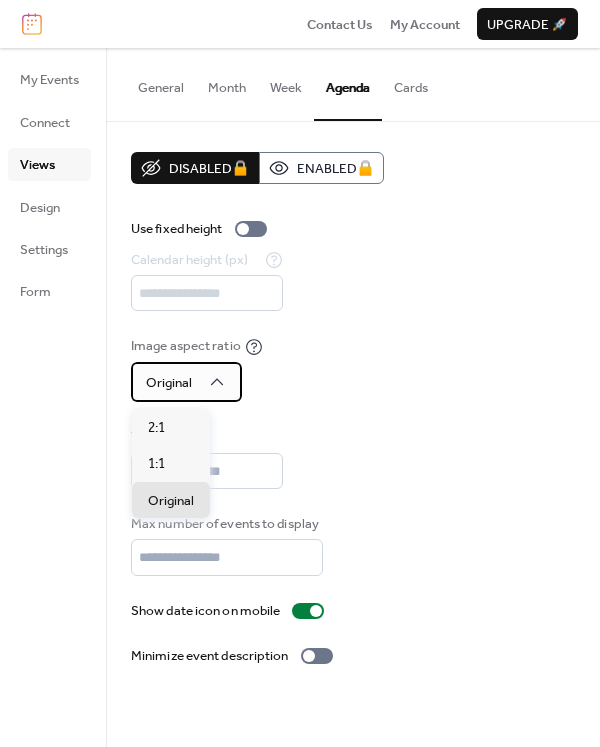 click 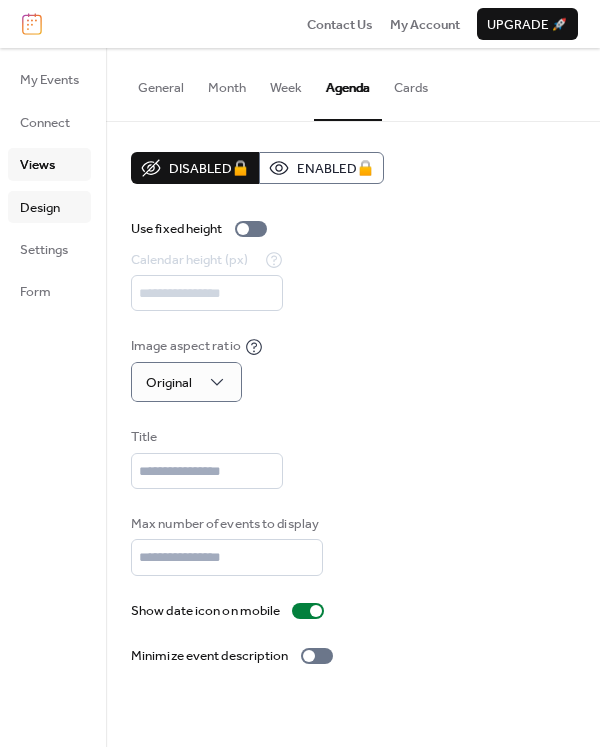 click on "Design" at bounding box center (40, 208) 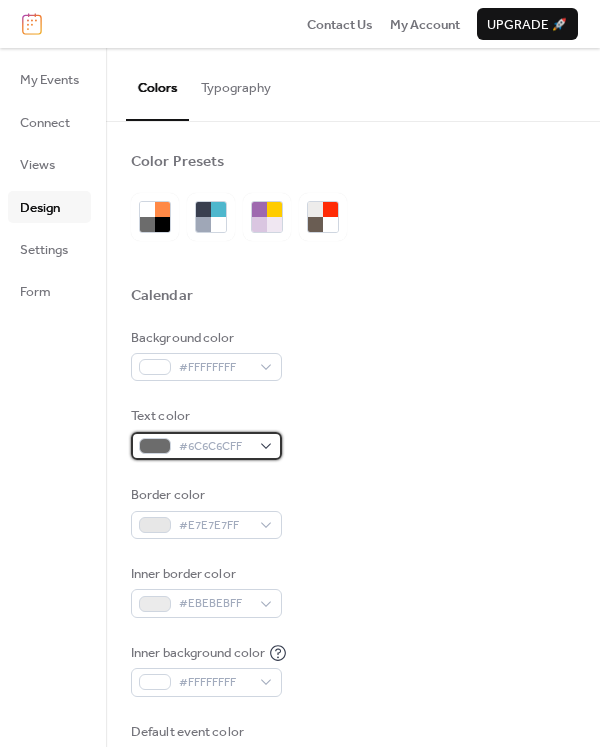 click on "#6C6C6CFF" at bounding box center [206, 446] 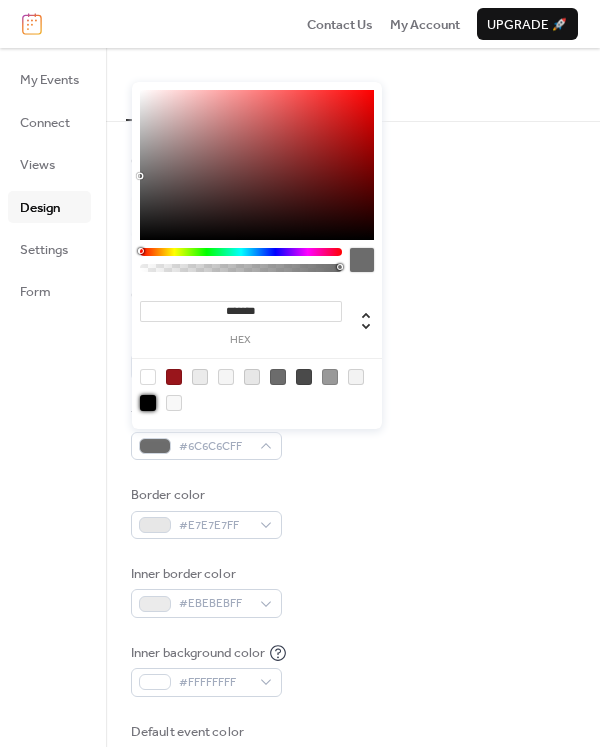 click at bounding box center [148, 403] 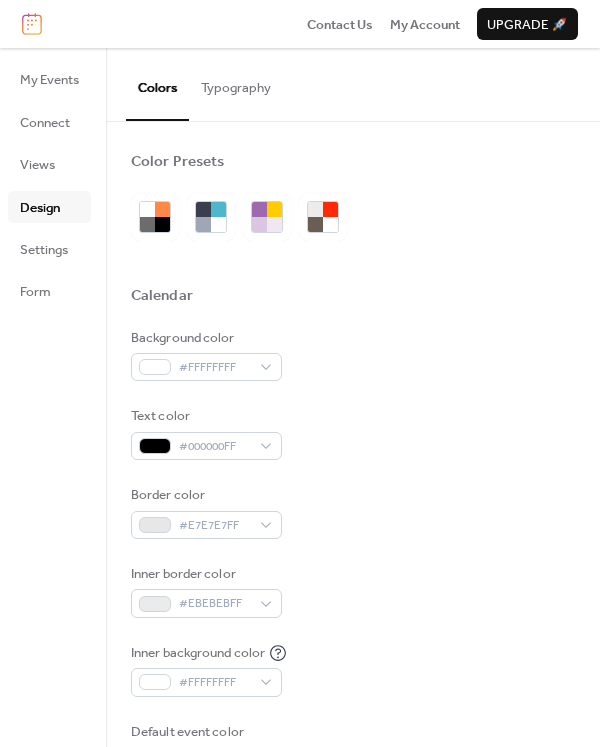 click on "Text color #000000FF" at bounding box center [353, 433] 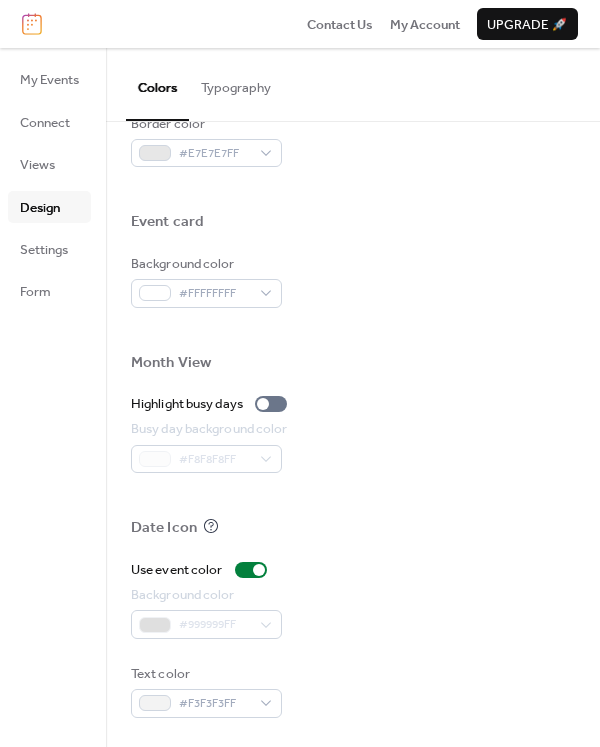 scroll, scrollTop: 892, scrollLeft: 0, axis: vertical 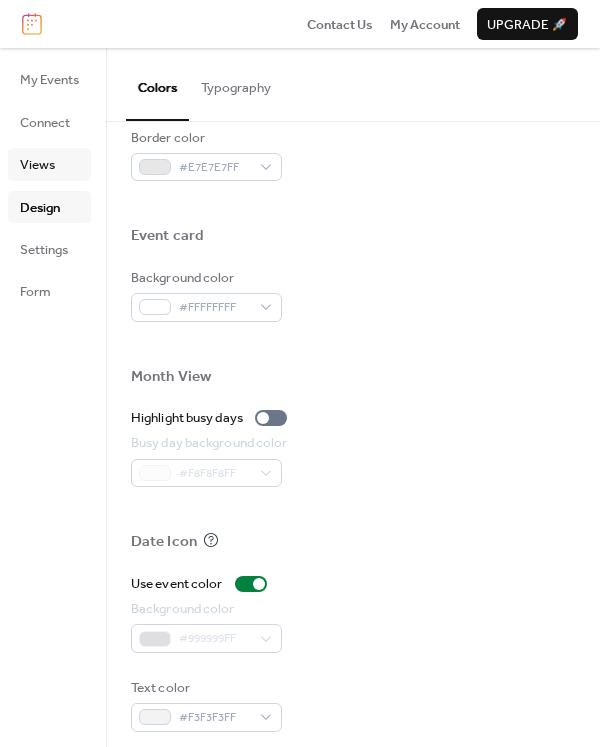 click on "Views" at bounding box center [37, 165] 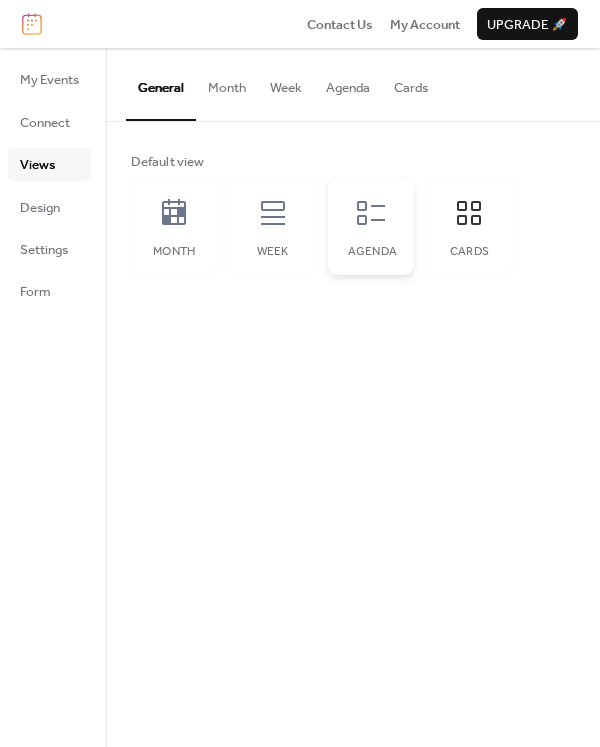 click on "Agenda" at bounding box center [371, 226] 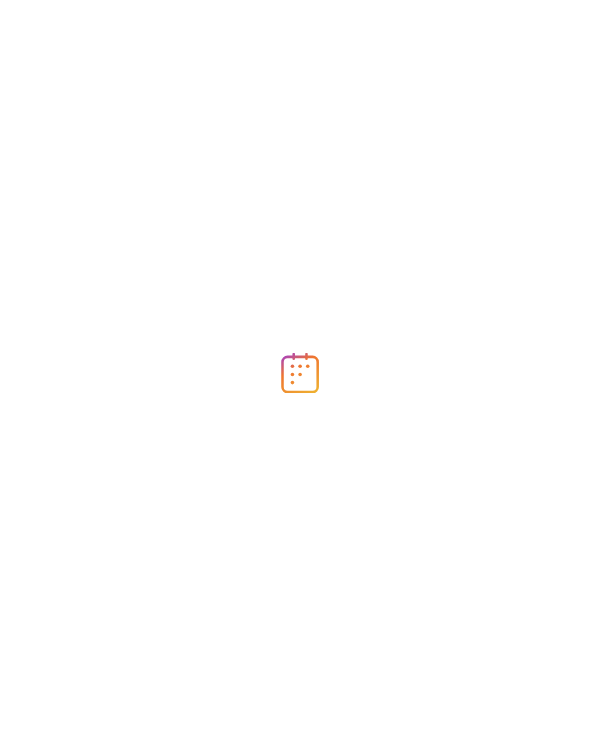 scroll, scrollTop: 0, scrollLeft: 0, axis: both 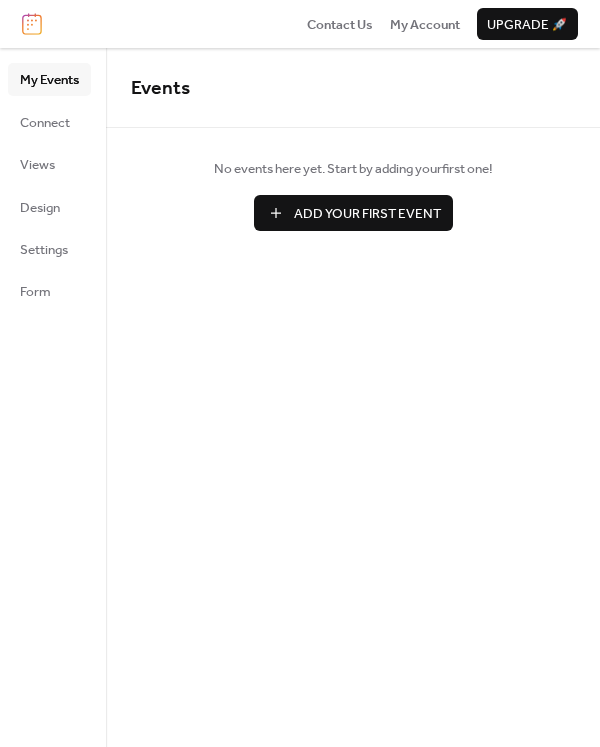 click on "My Events Connect Views Design Settings Form" at bounding box center (49, 185) 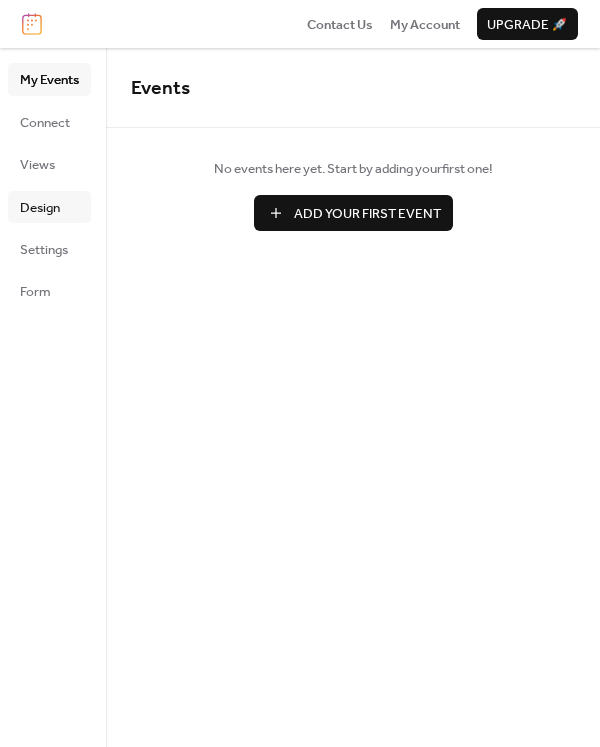 click on "Design" at bounding box center [40, 208] 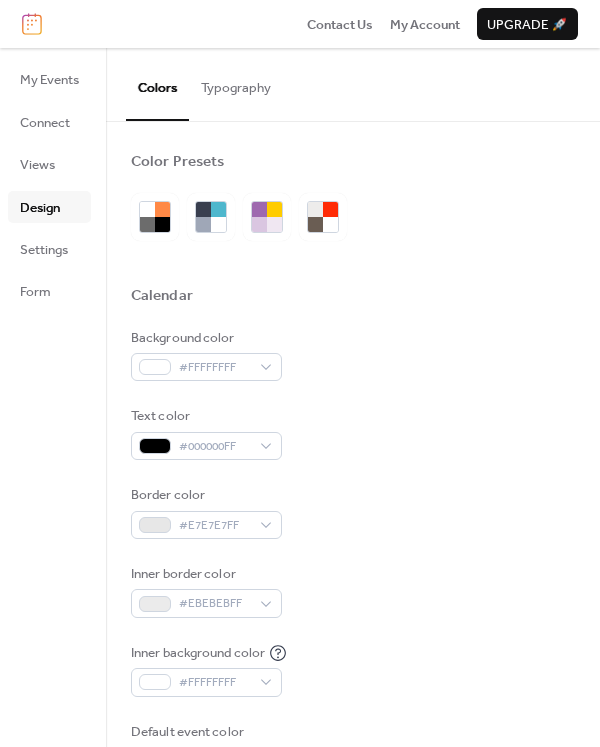 scroll, scrollTop: 0, scrollLeft: 0, axis: both 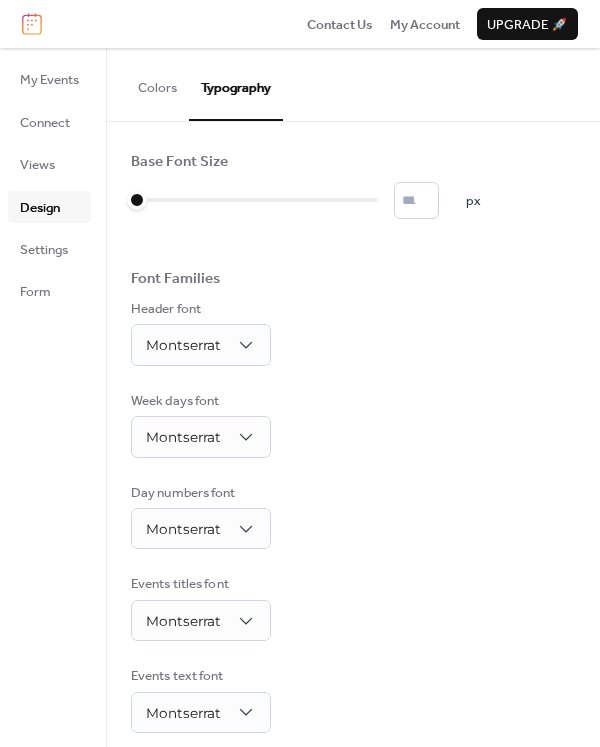 click on "Colors" at bounding box center [157, 83] 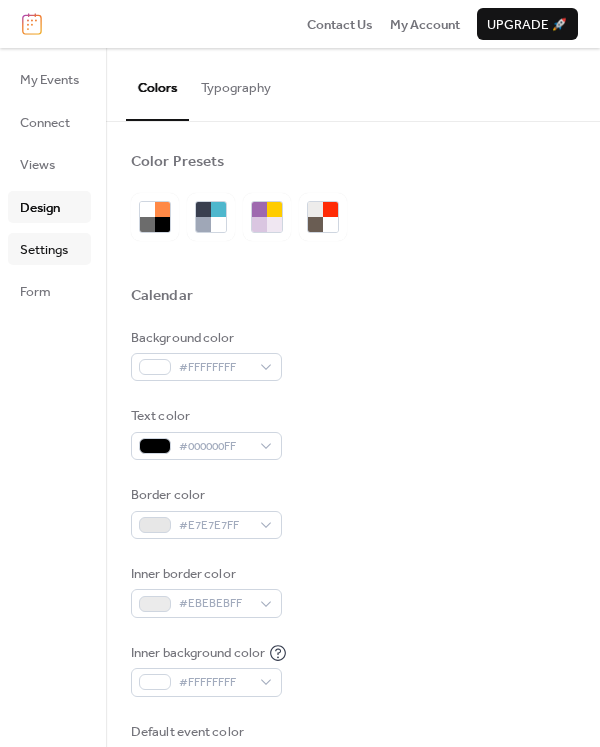 click on "Settings" at bounding box center (44, 250) 